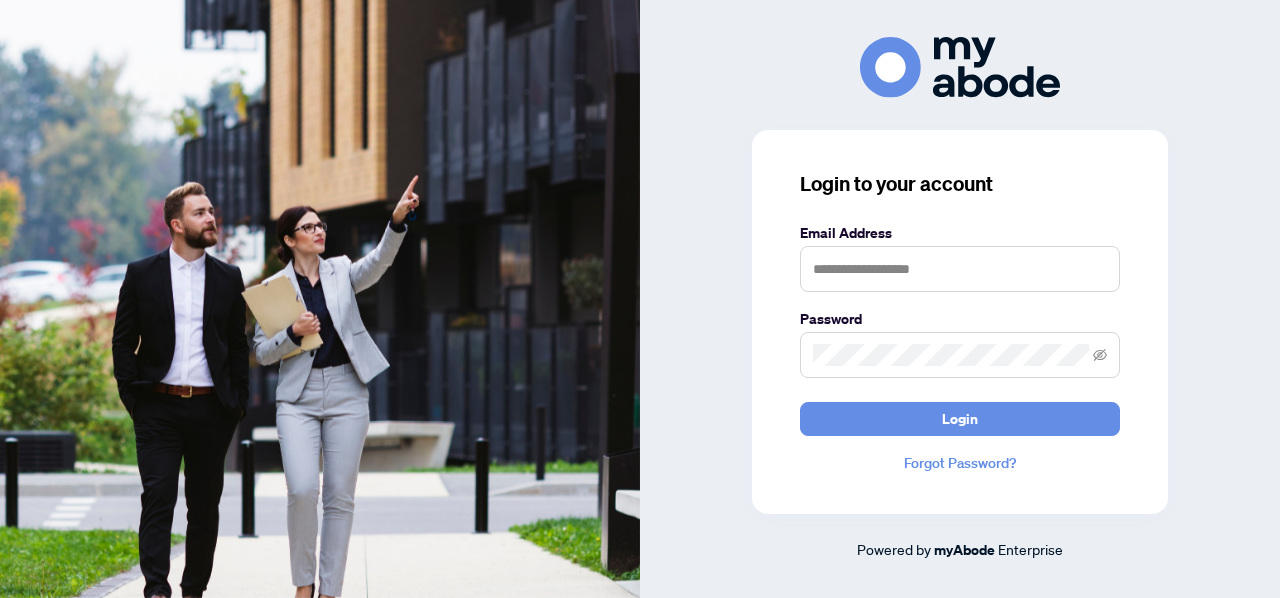 scroll, scrollTop: 0, scrollLeft: 0, axis: both 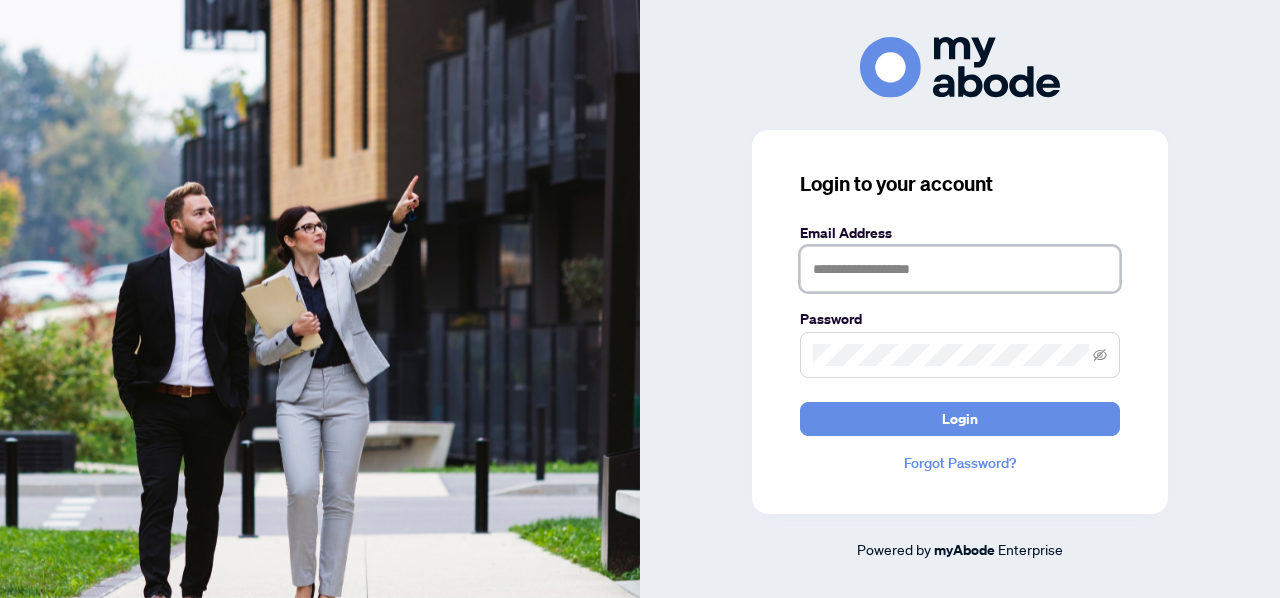click at bounding box center (960, 269) 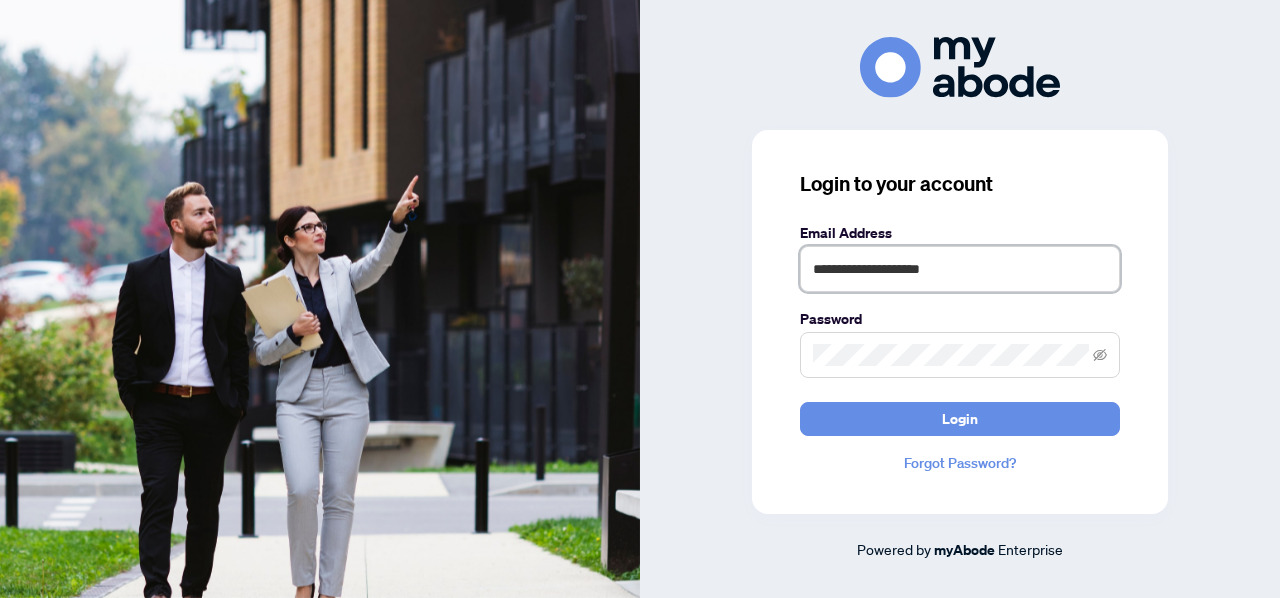 type on "**********" 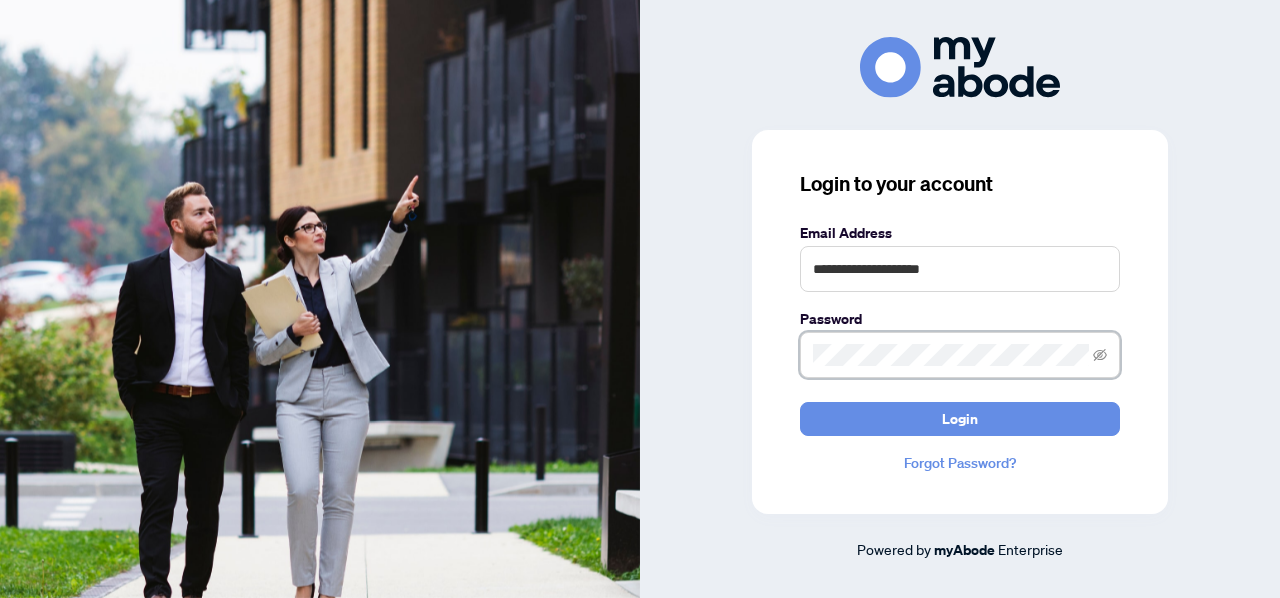 click on "Login" at bounding box center [960, 419] 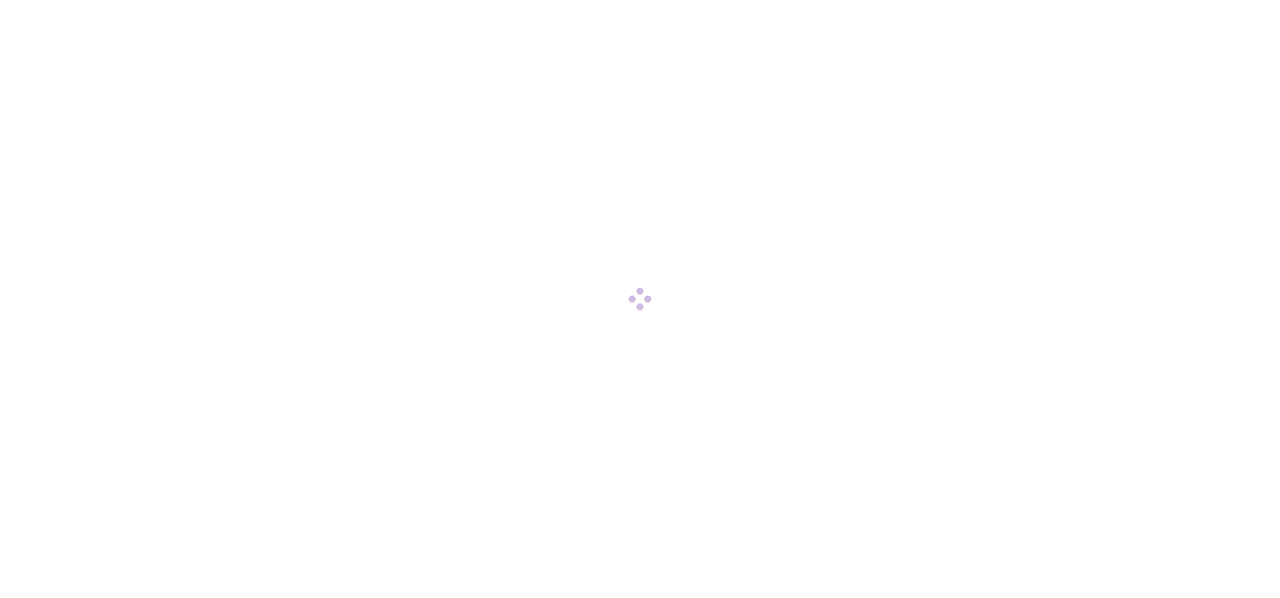scroll, scrollTop: 0, scrollLeft: 0, axis: both 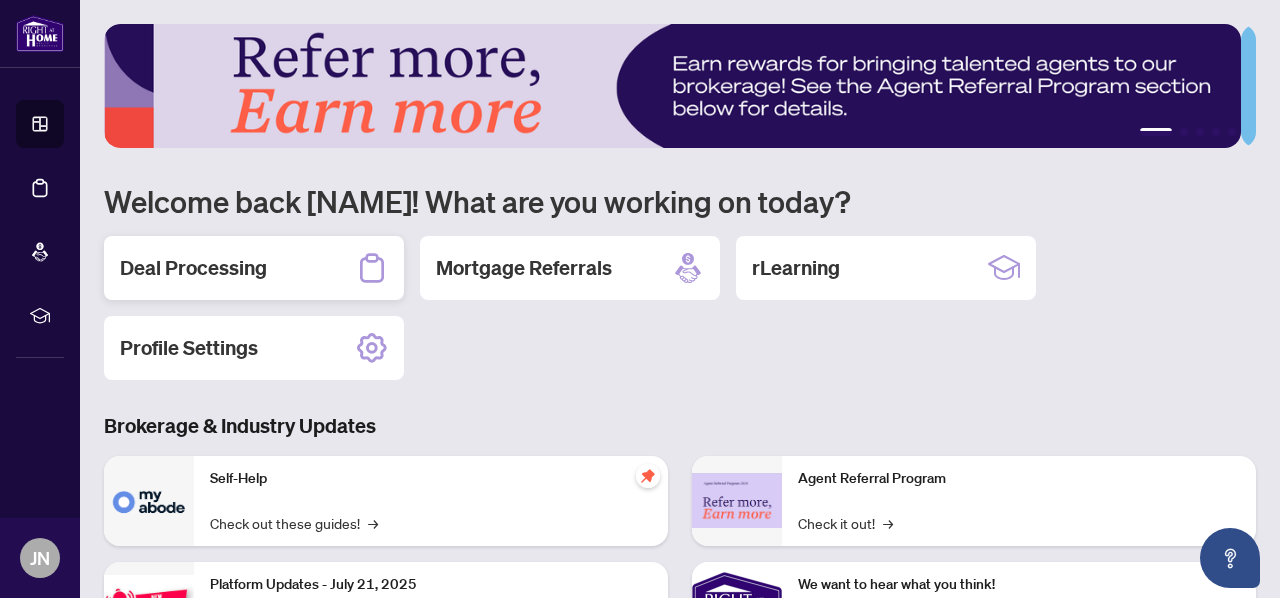 click on "Deal Processing" at bounding box center [193, 268] 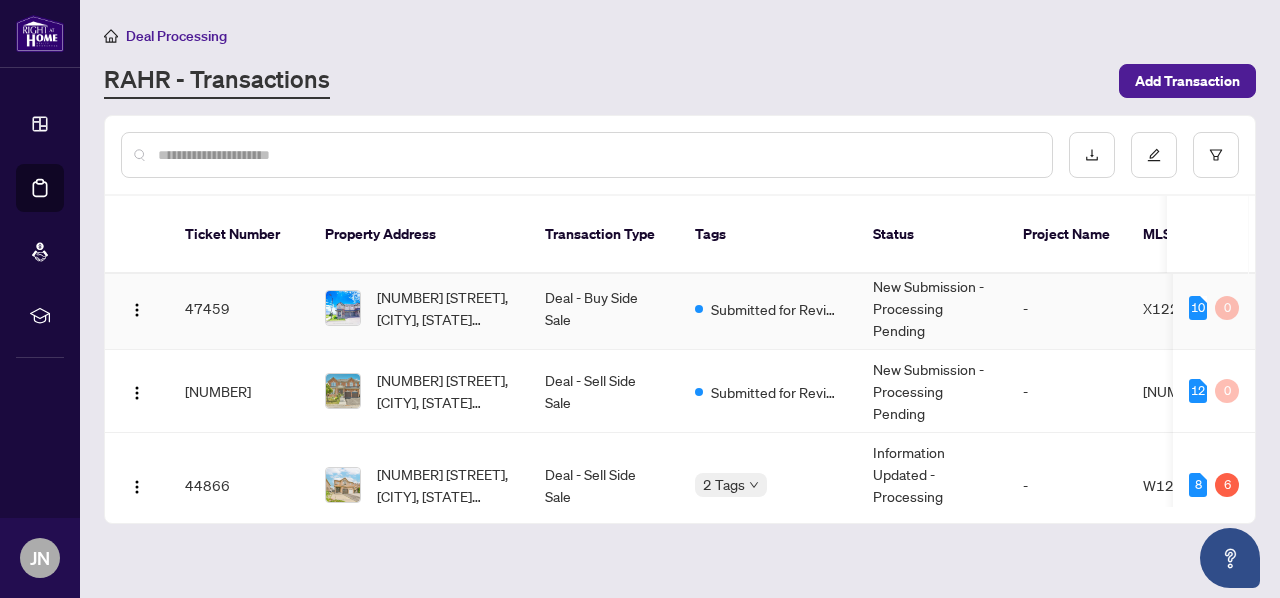 scroll, scrollTop: 0, scrollLeft: 0, axis: both 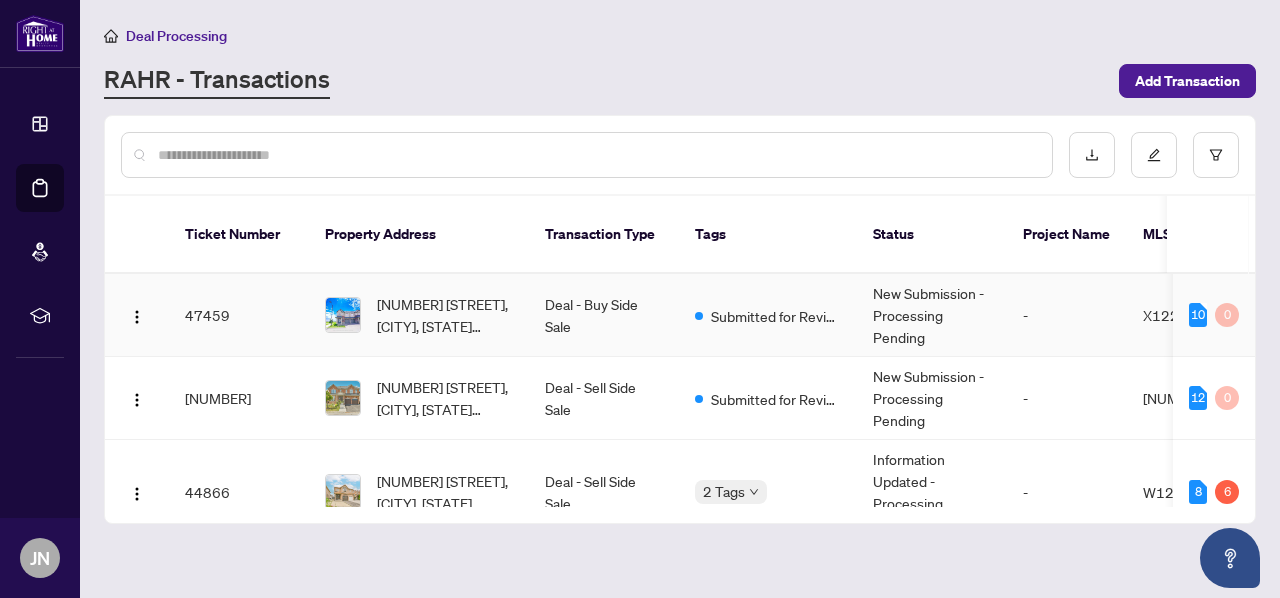 click on "47459" at bounding box center [239, 315] 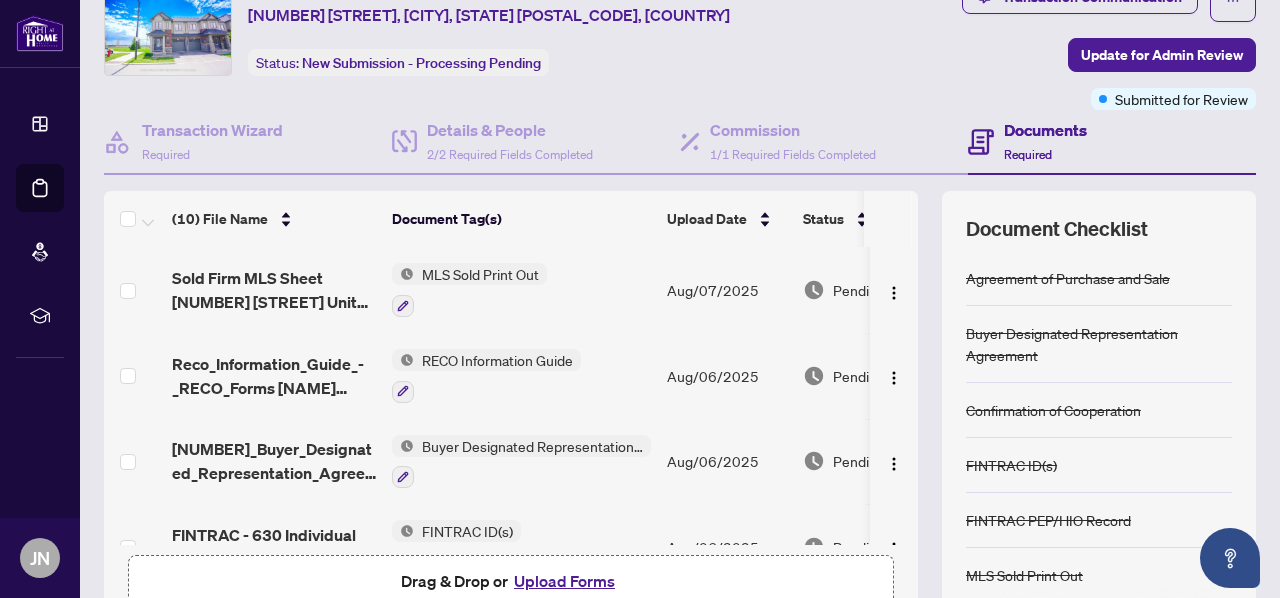 scroll, scrollTop: 84, scrollLeft: 0, axis: vertical 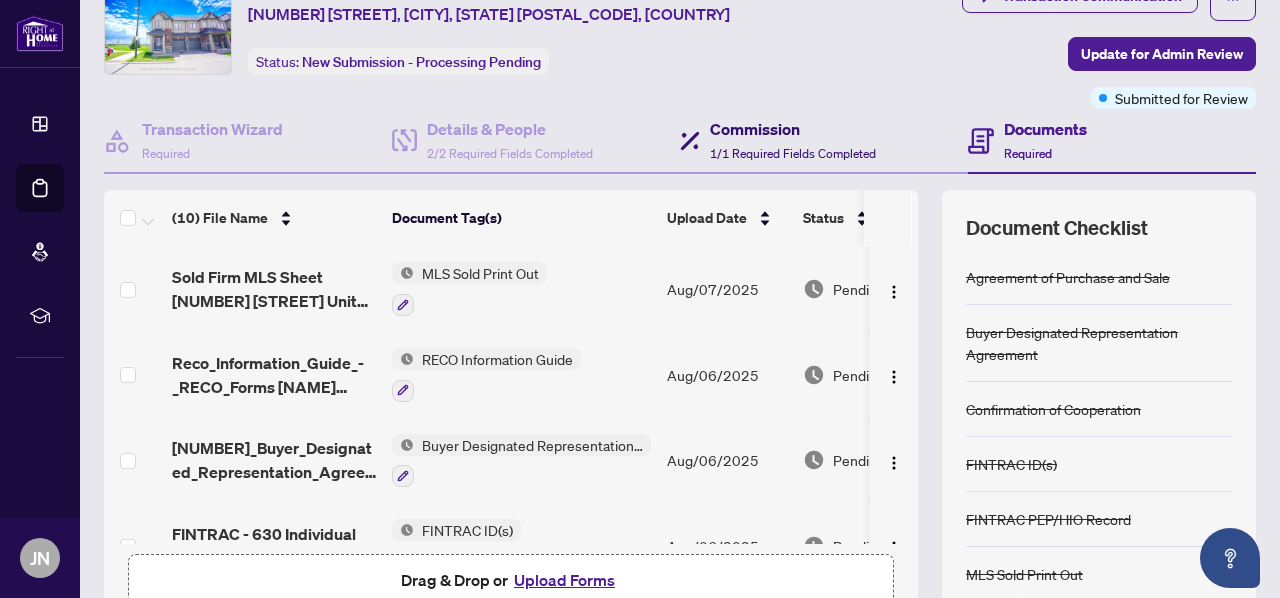 click on "Commission 1/1 Required Fields Completed" at bounding box center [793, 140] 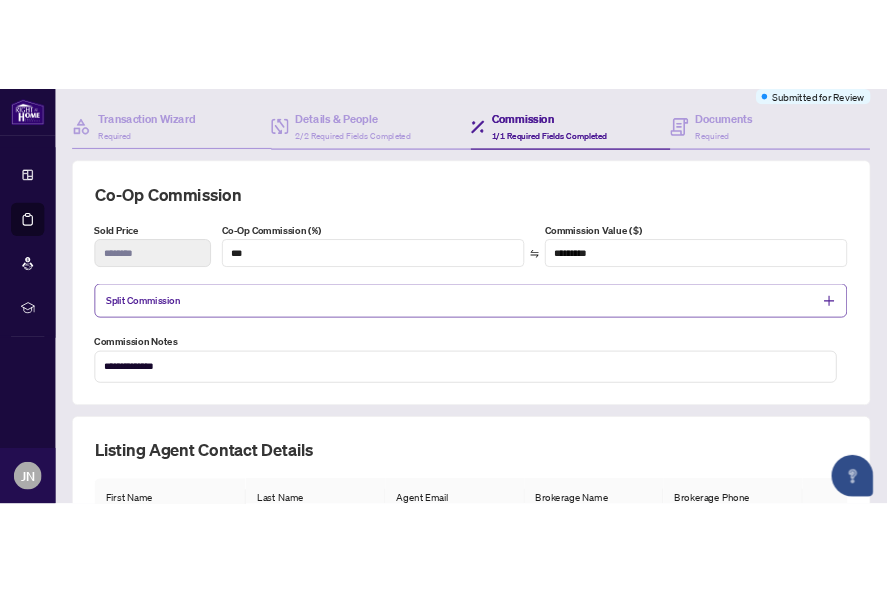 scroll, scrollTop: 288, scrollLeft: 0, axis: vertical 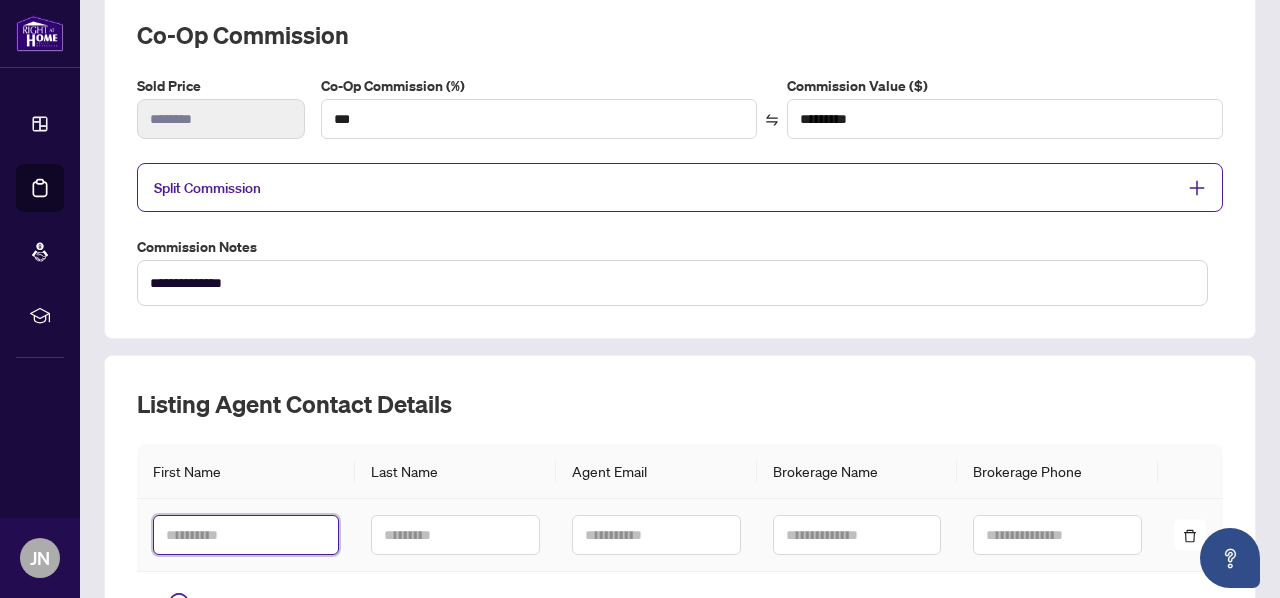 click at bounding box center [246, 535] 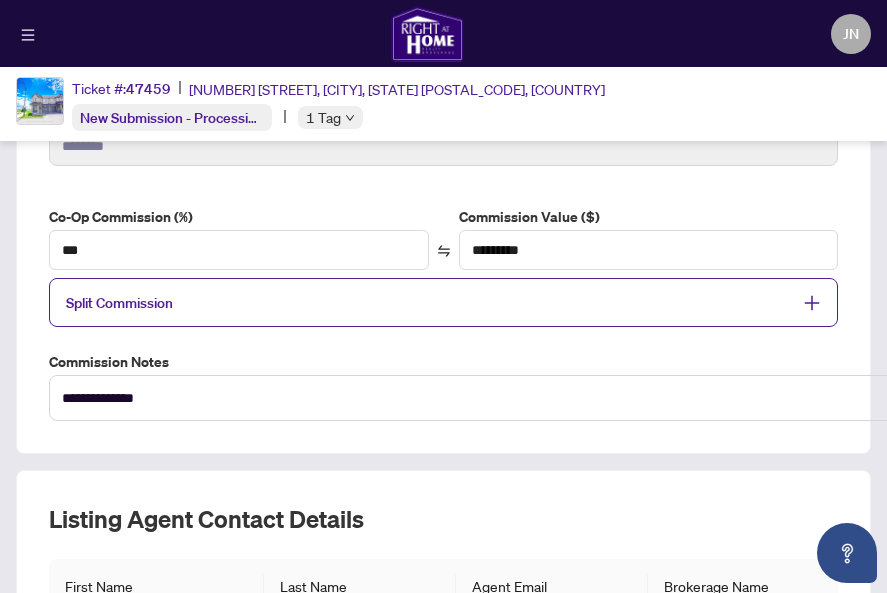 scroll, scrollTop: 315, scrollLeft: 0, axis: vertical 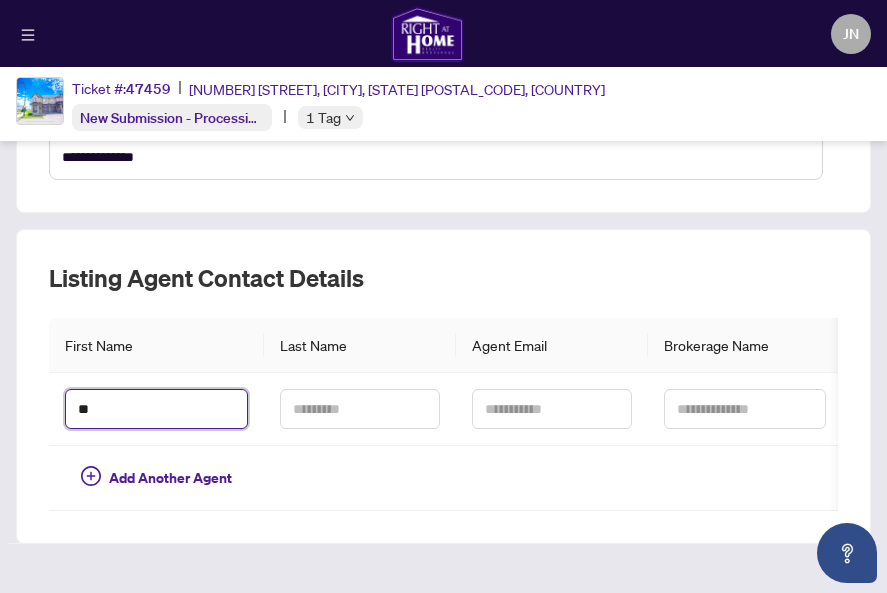 type on "**" 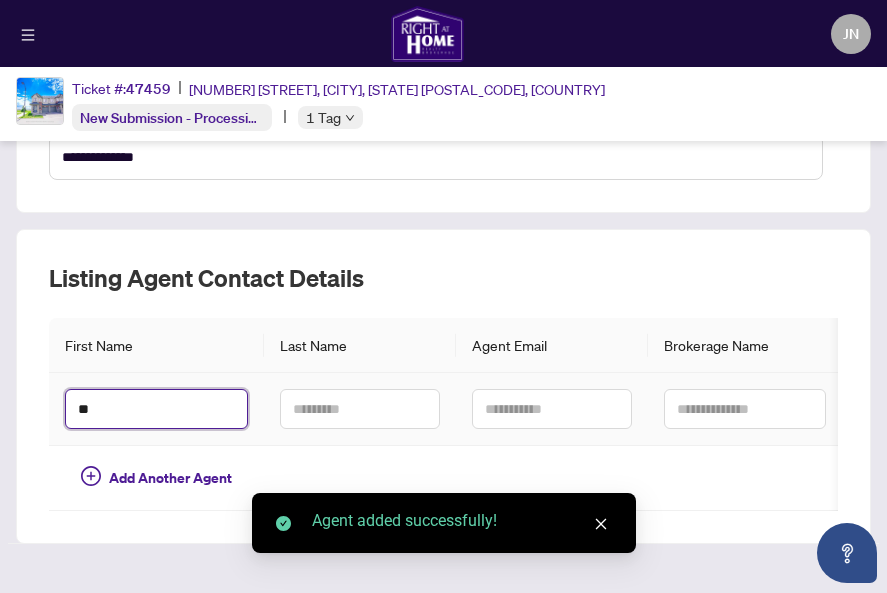 click on "**" at bounding box center [156, 409] 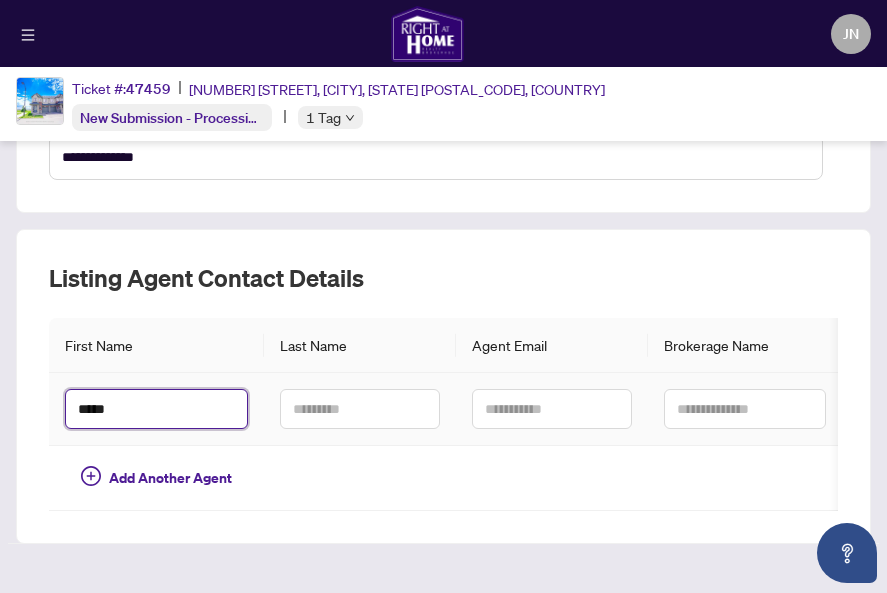 type on "*****" 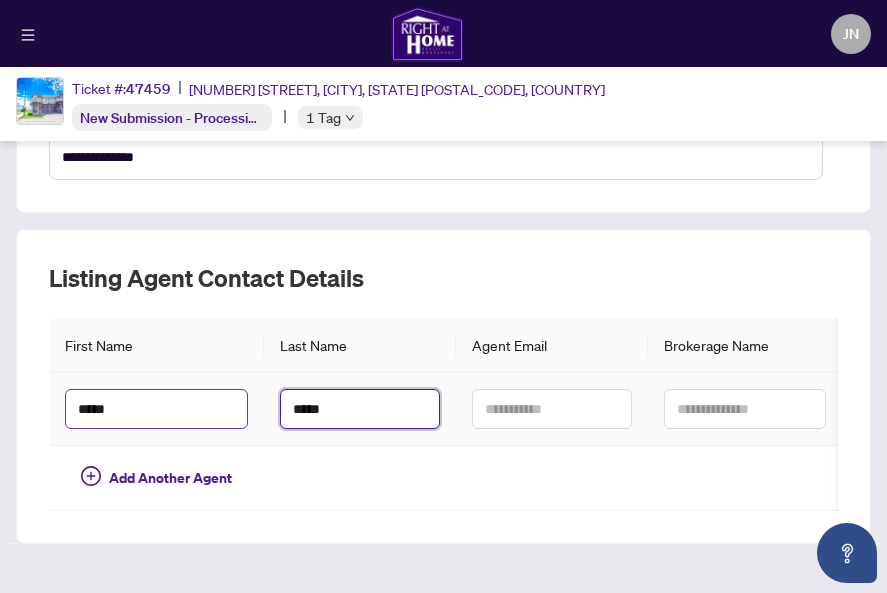 type on "*****" 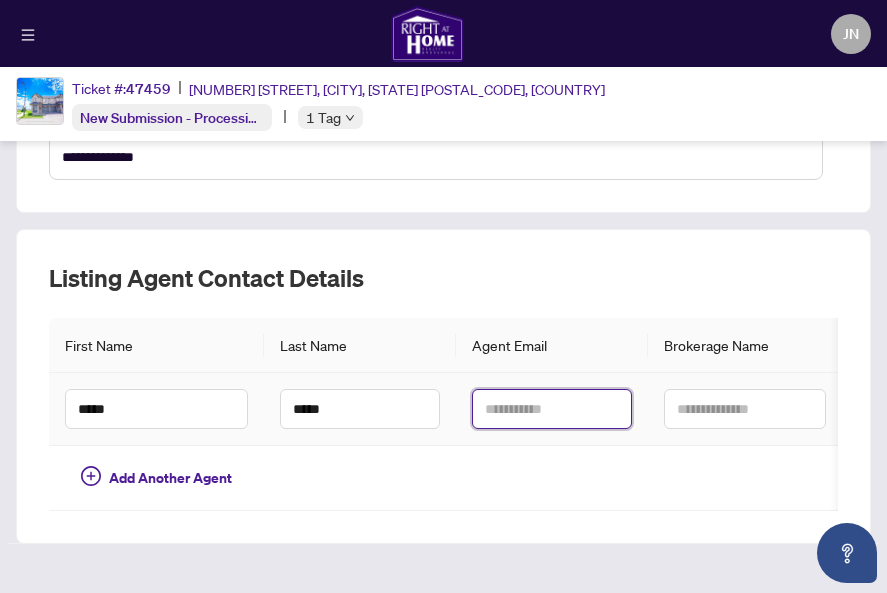 click at bounding box center [552, 409] 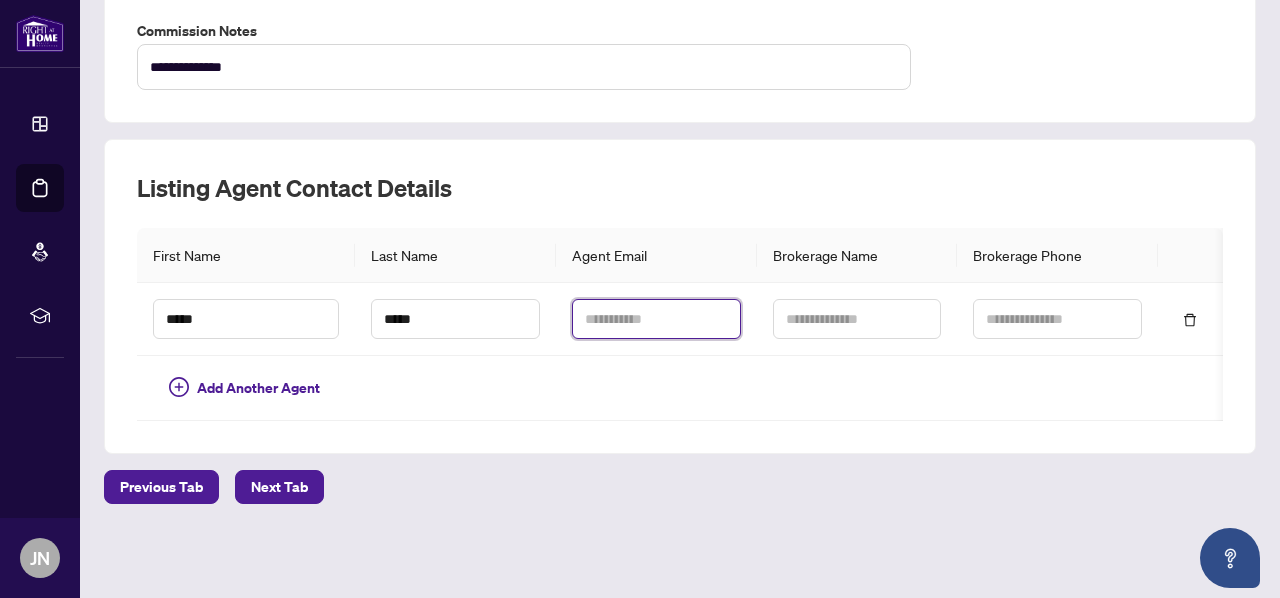 scroll, scrollTop: 499, scrollLeft: 0, axis: vertical 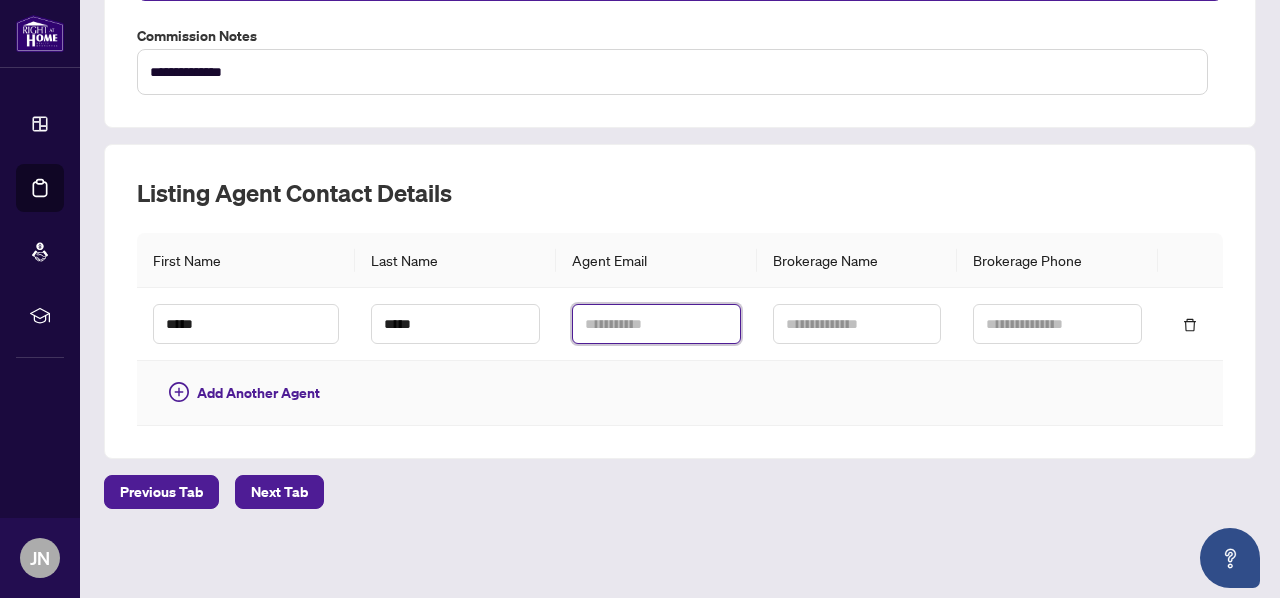paste on "**********" 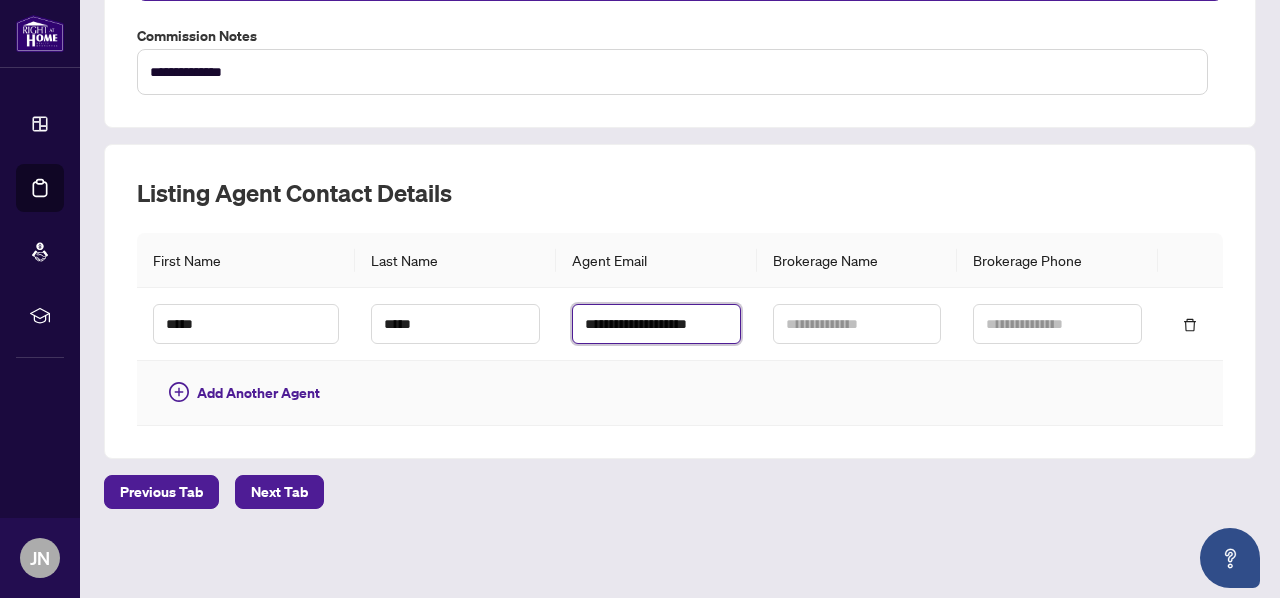 scroll, scrollTop: 0, scrollLeft: 2, axis: horizontal 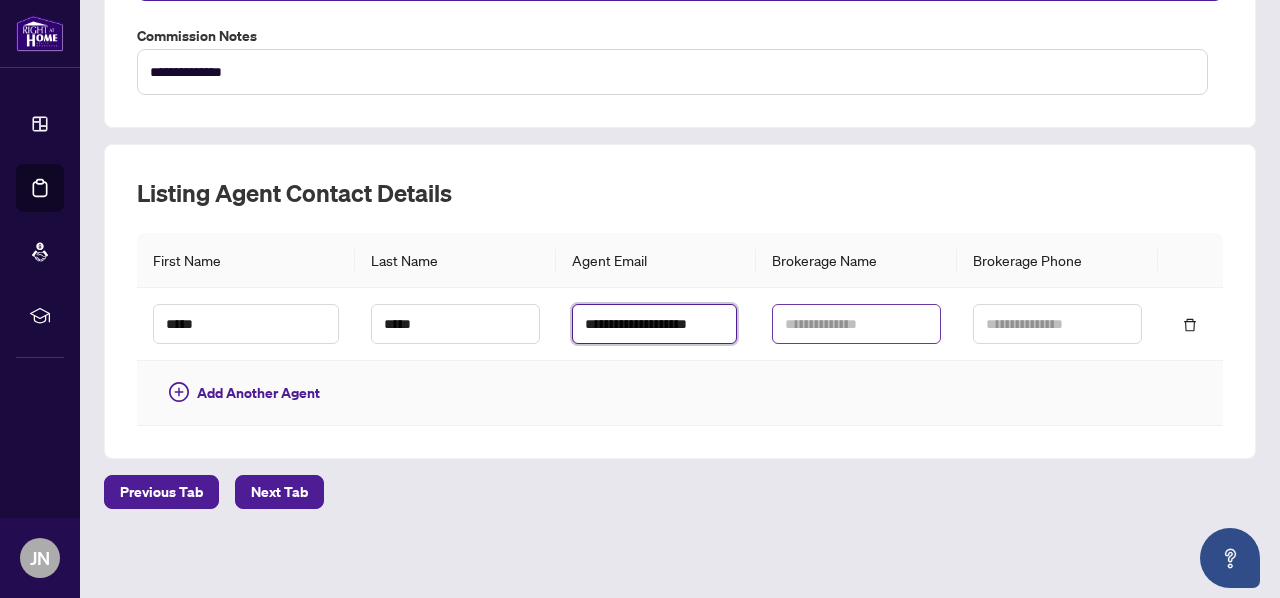 type on "**********" 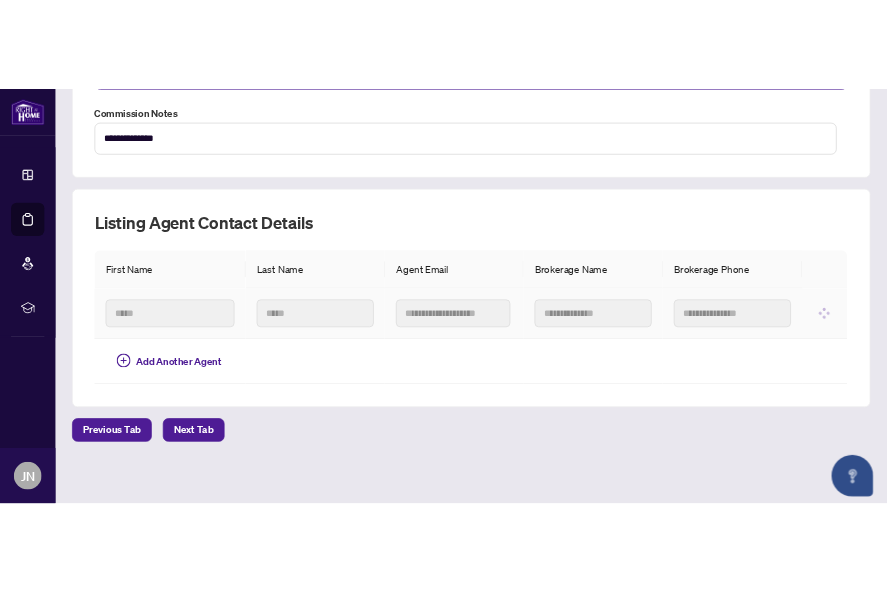 scroll, scrollTop: 0, scrollLeft: 0, axis: both 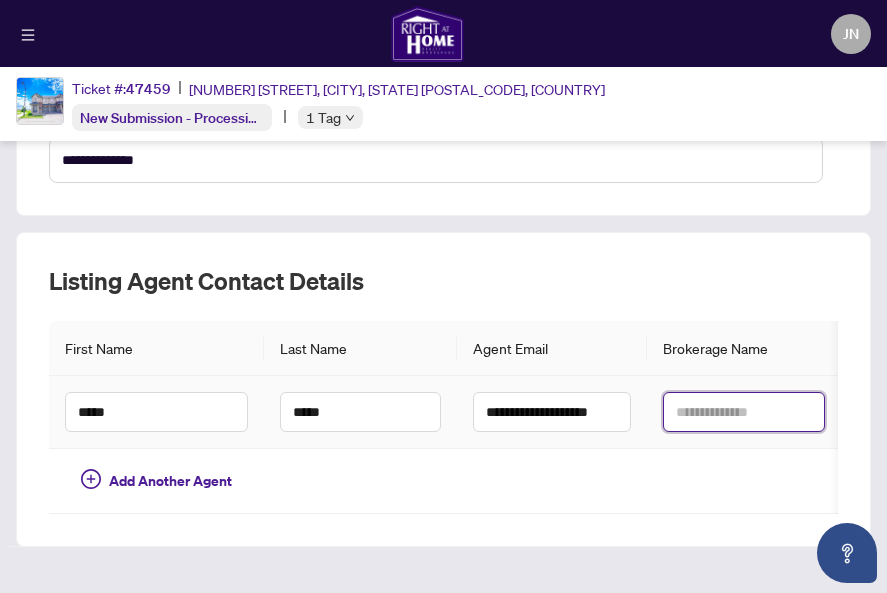 click at bounding box center (744, 412) 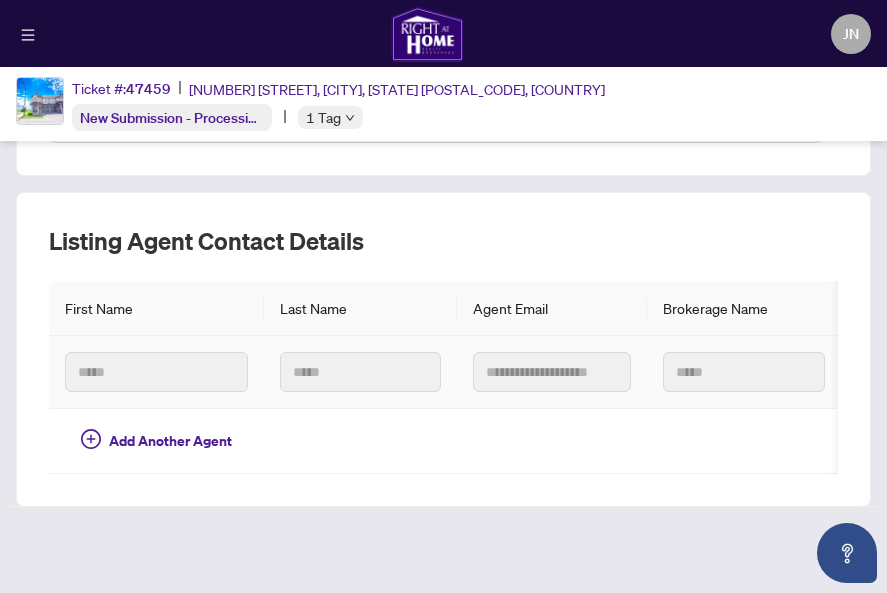 scroll, scrollTop: 578, scrollLeft: 0, axis: vertical 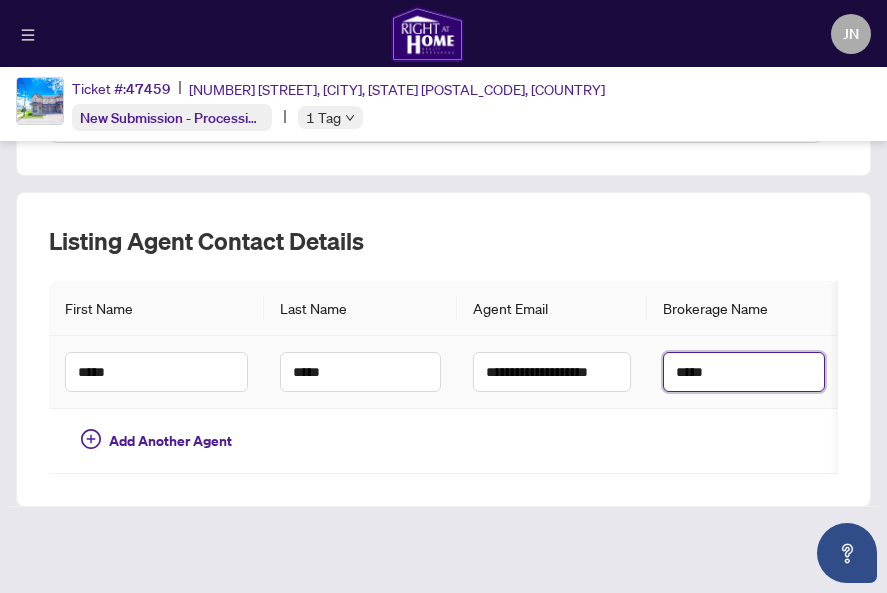 click on "*****" at bounding box center [744, 372] 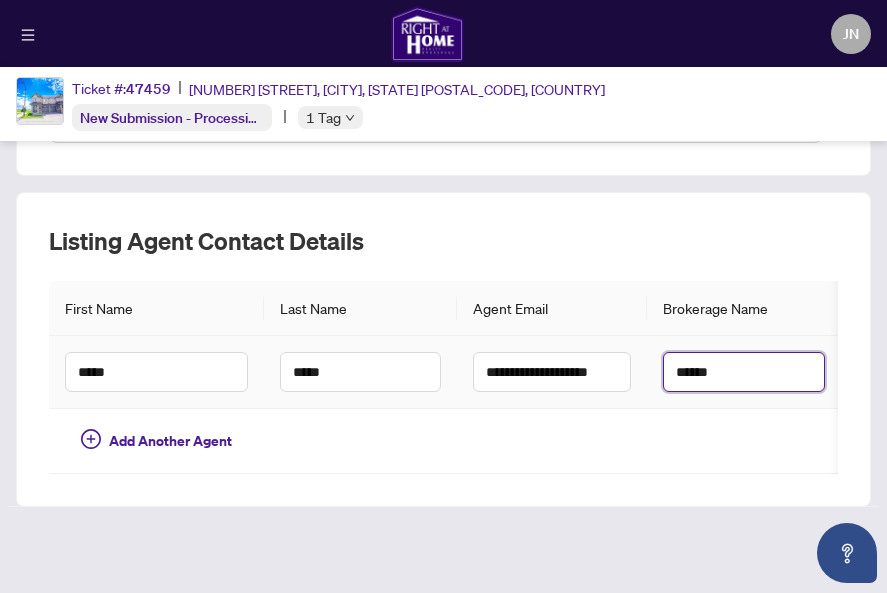 click on "*****" at bounding box center [744, 372] 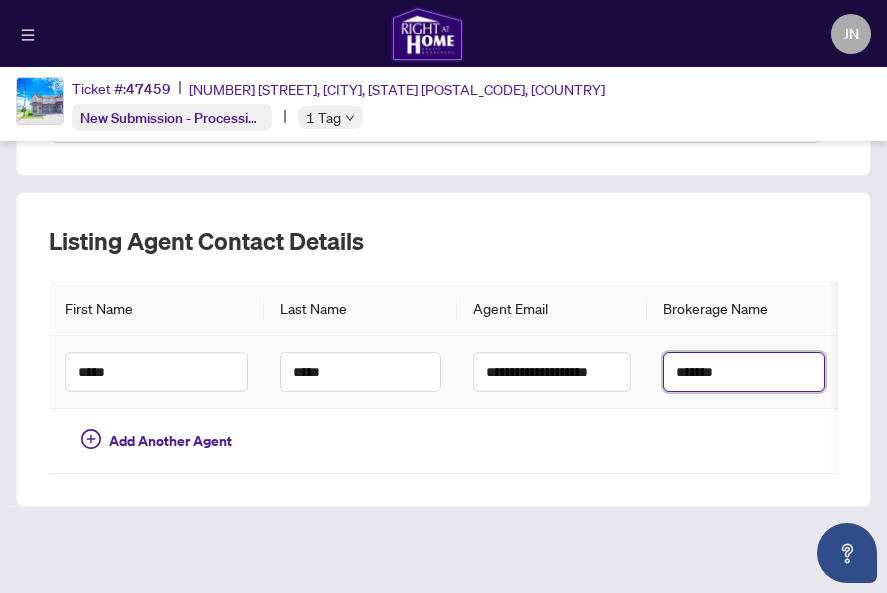 click on "*******" at bounding box center [744, 372] 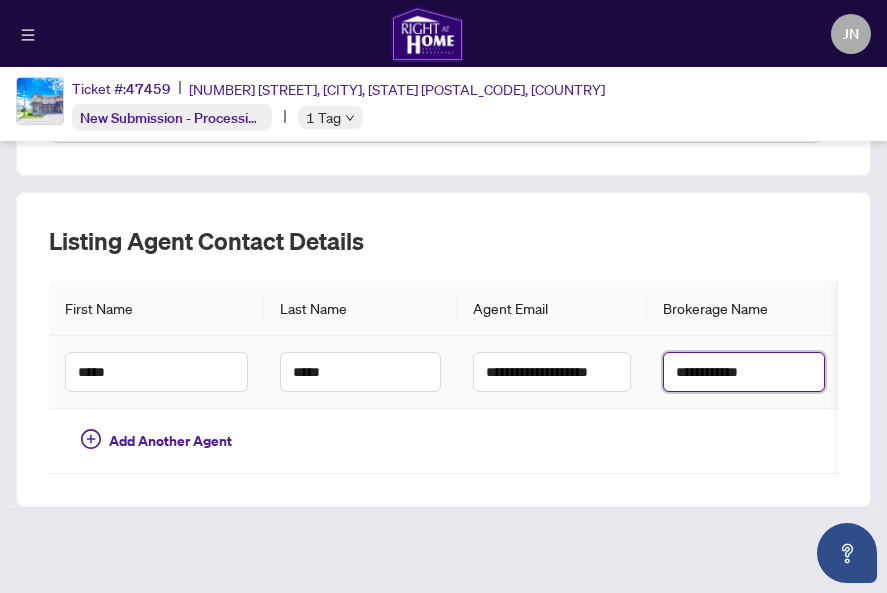 click on "**********" at bounding box center (744, 372) 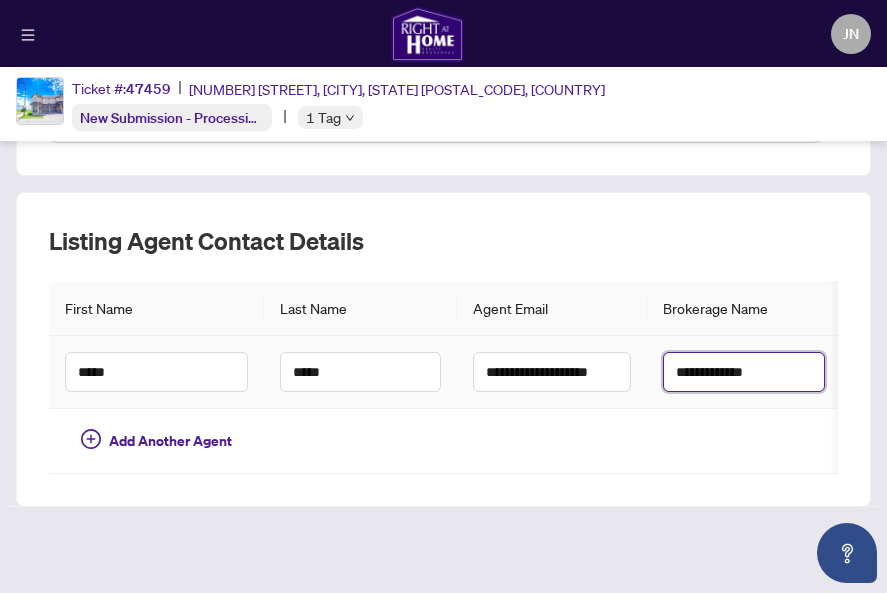 click on "**********" at bounding box center [744, 372] 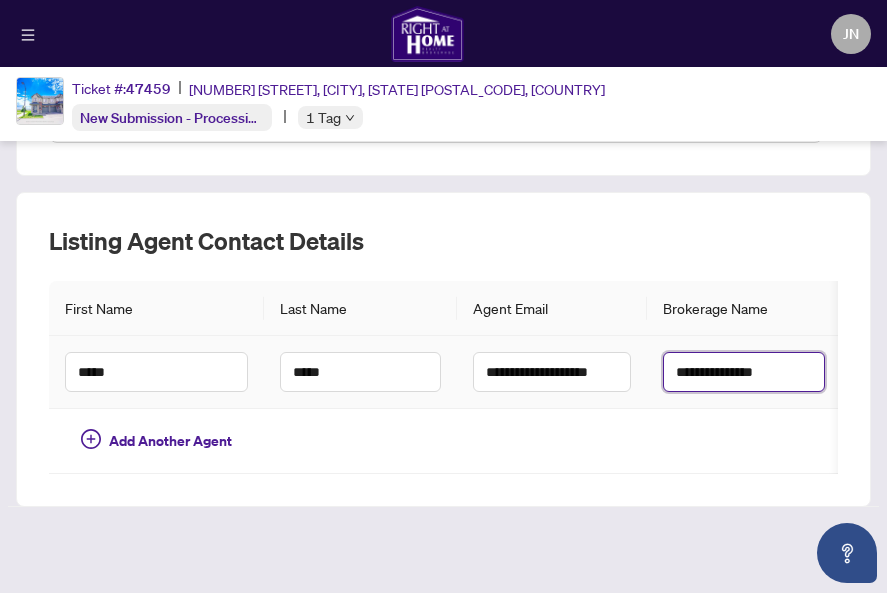 click on "**********" at bounding box center (744, 372) 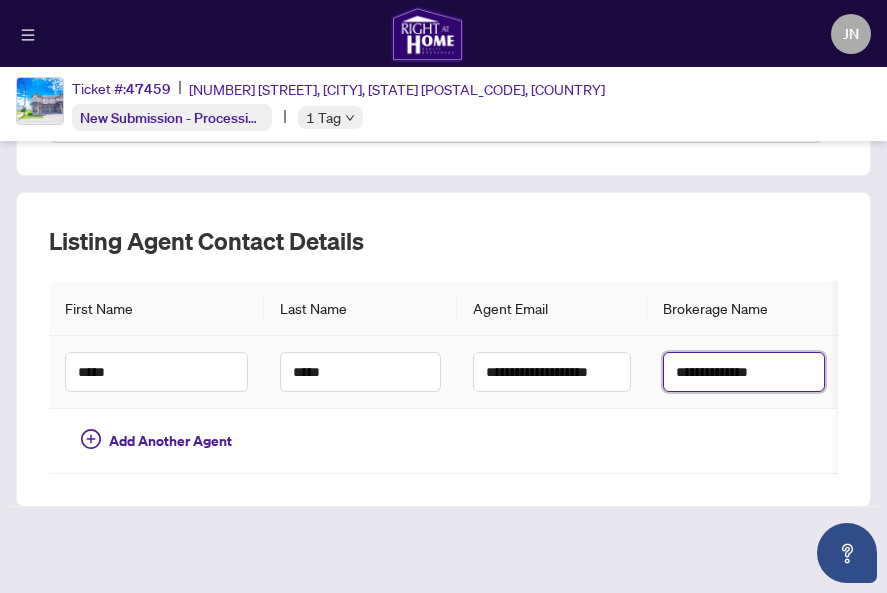 click on "**********" at bounding box center (744, 372) 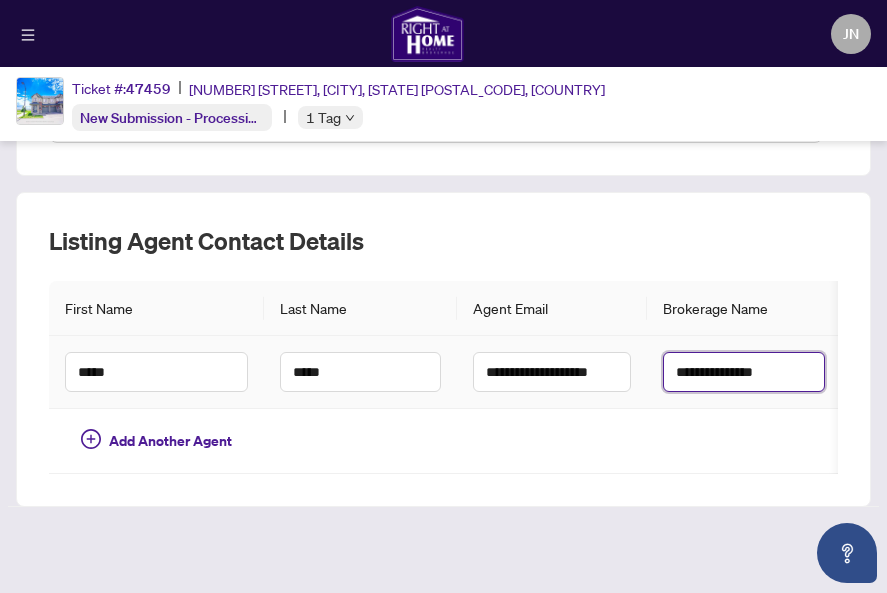 click on "**********" at bounding box center [744, 372] 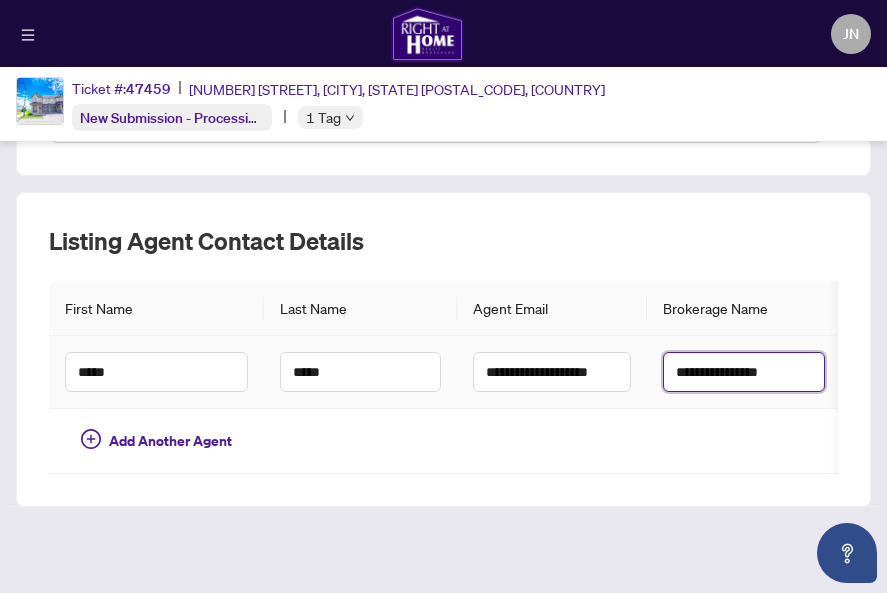 click on "**********" at bounding box center (744, 372) 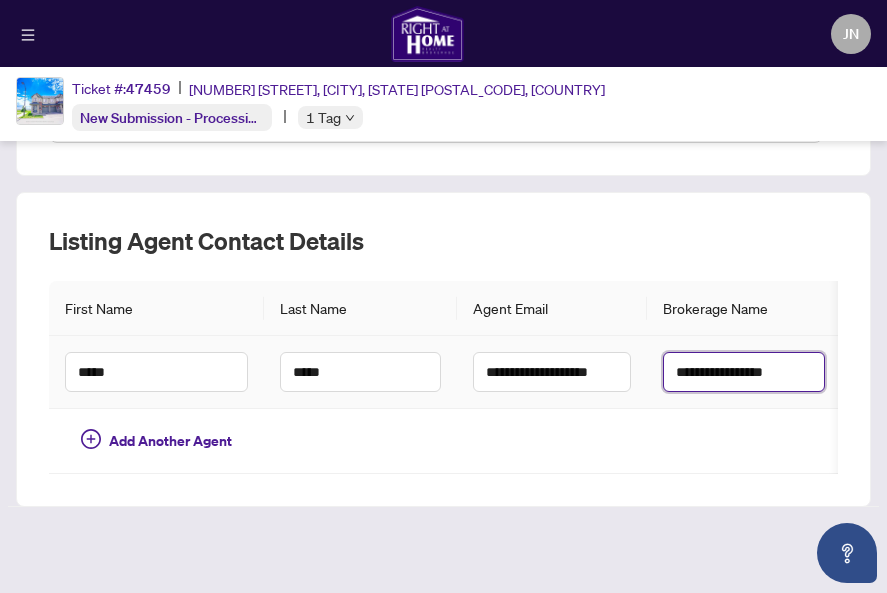 click on "**********" at bounding box center [744, 372] 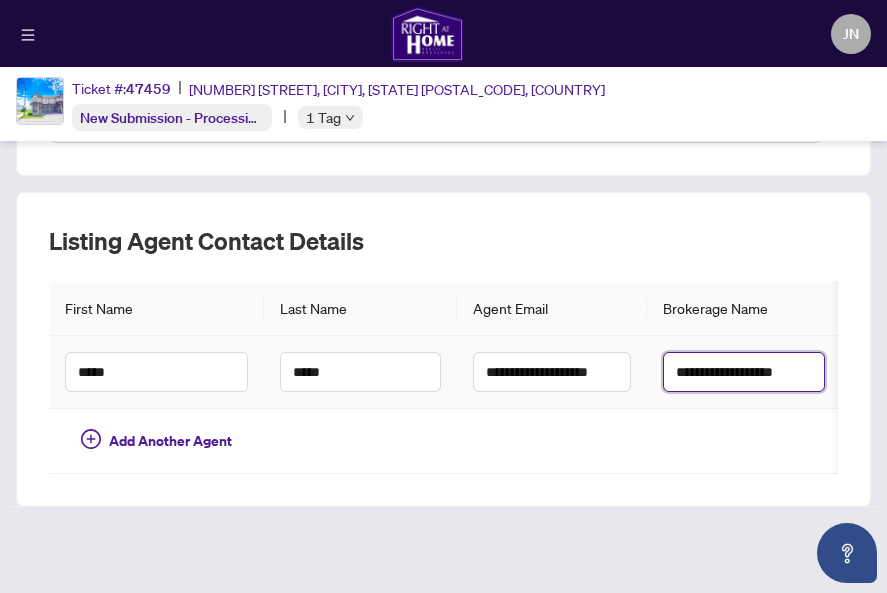 click on "**********" at bounding box center [744, 372] 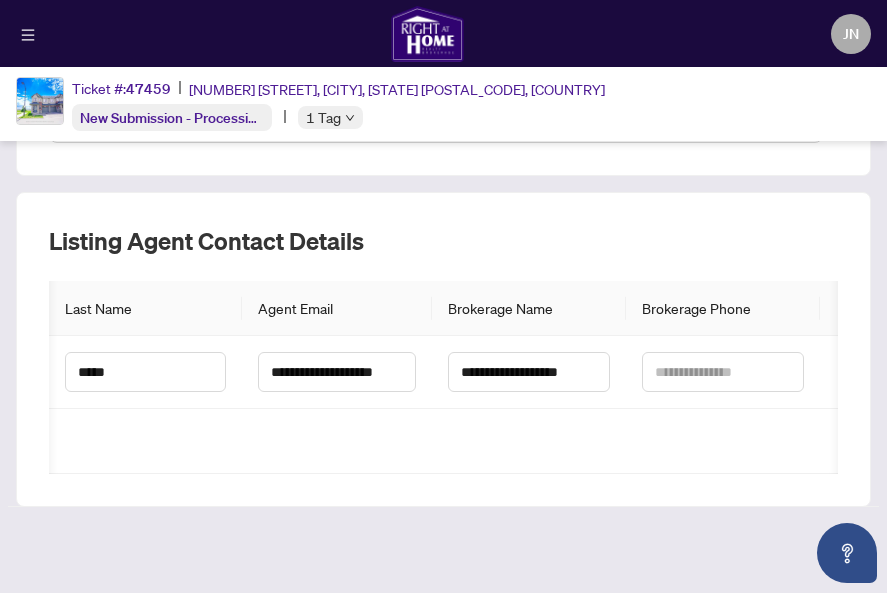 scroll, scrollTop: 0, scrollLeft: 219, axis: horizontal 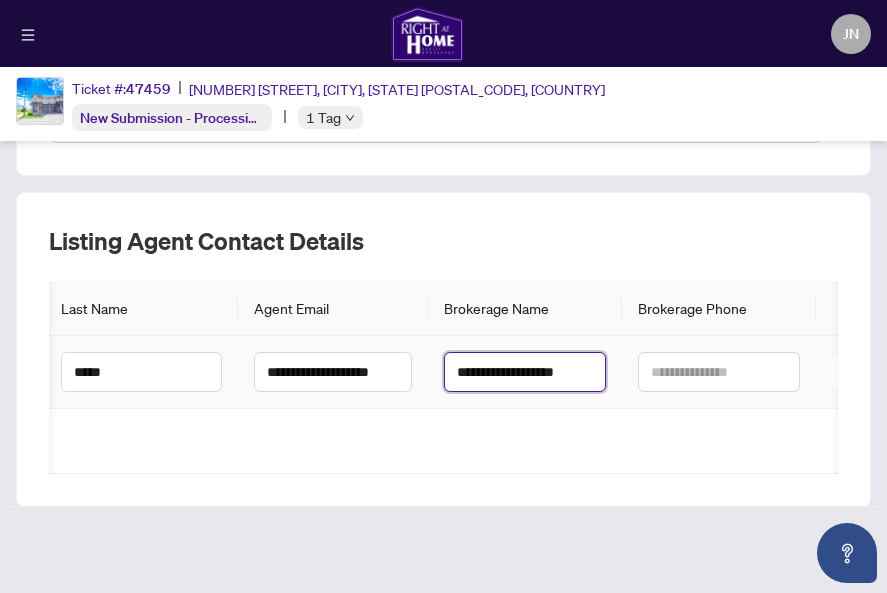 click on "**********" at bounding box center [525, 372] 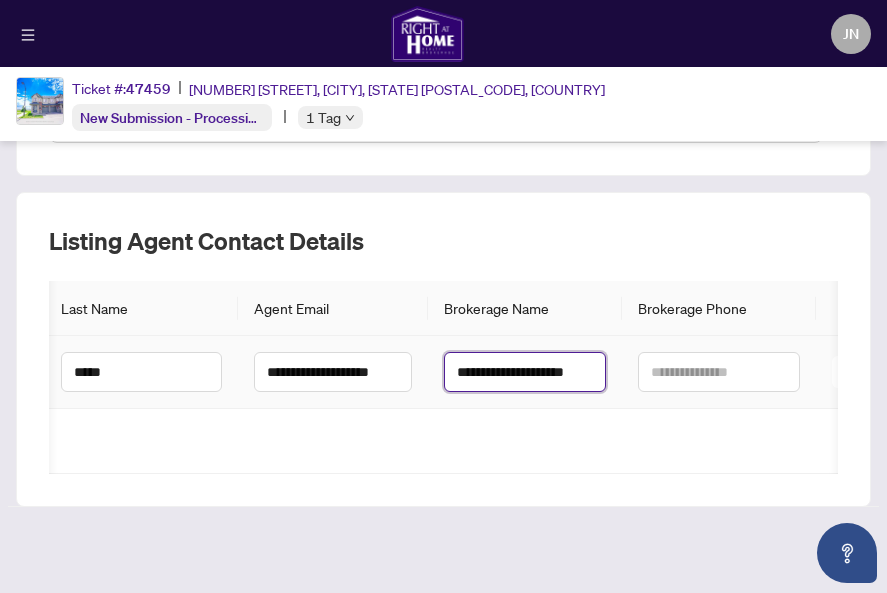 scroll, scrollTop: 0, scrollLeft: 5, axis: horizontal 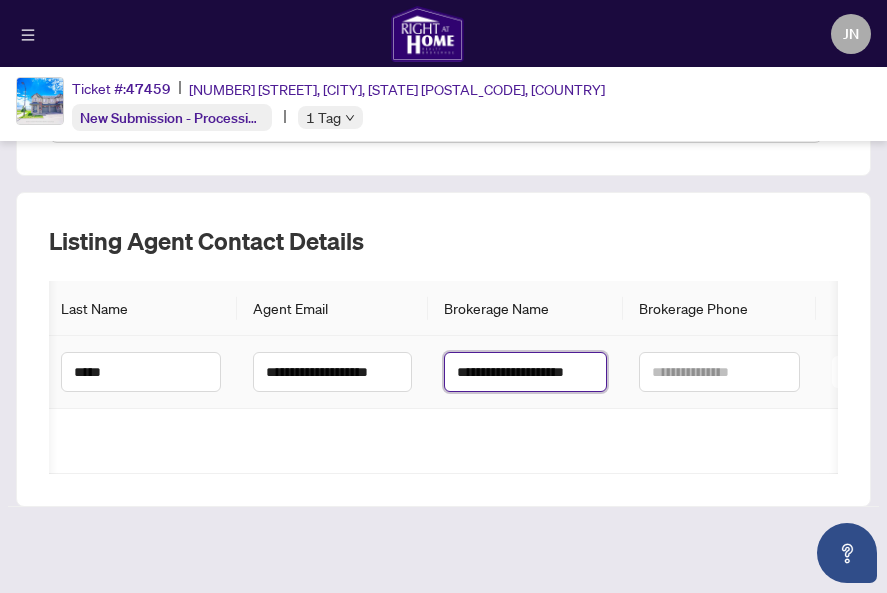 type on "**********" 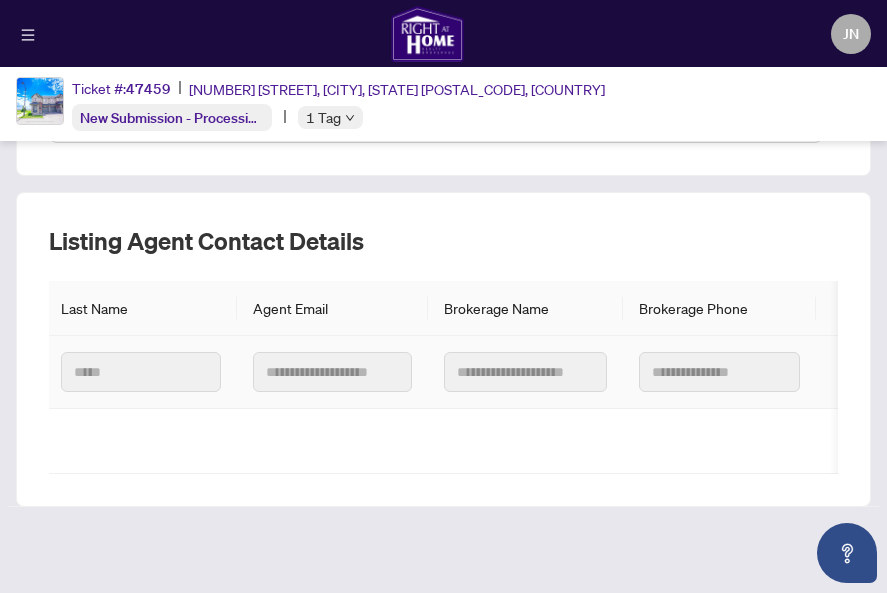 scroll, scrollTop: 0, scrollLeft: 0, axis: both 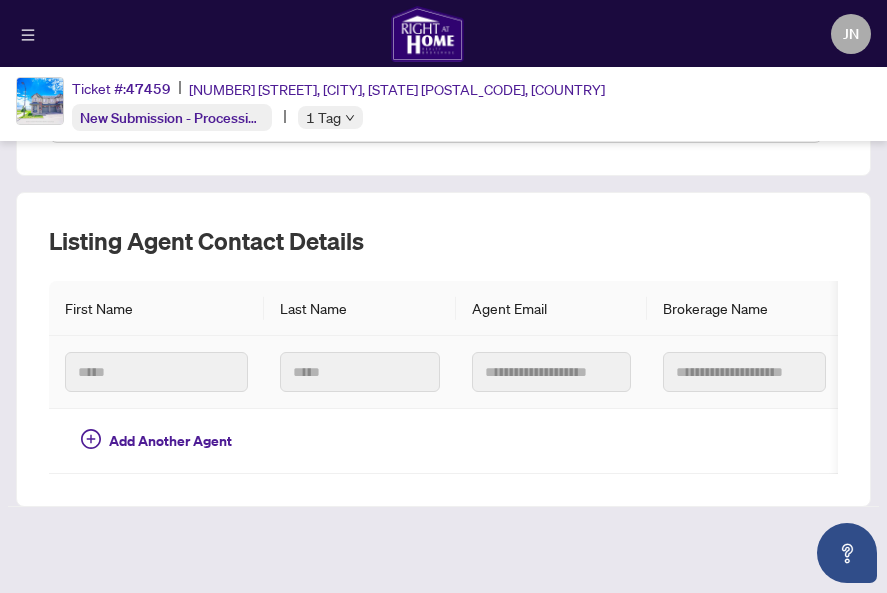 type 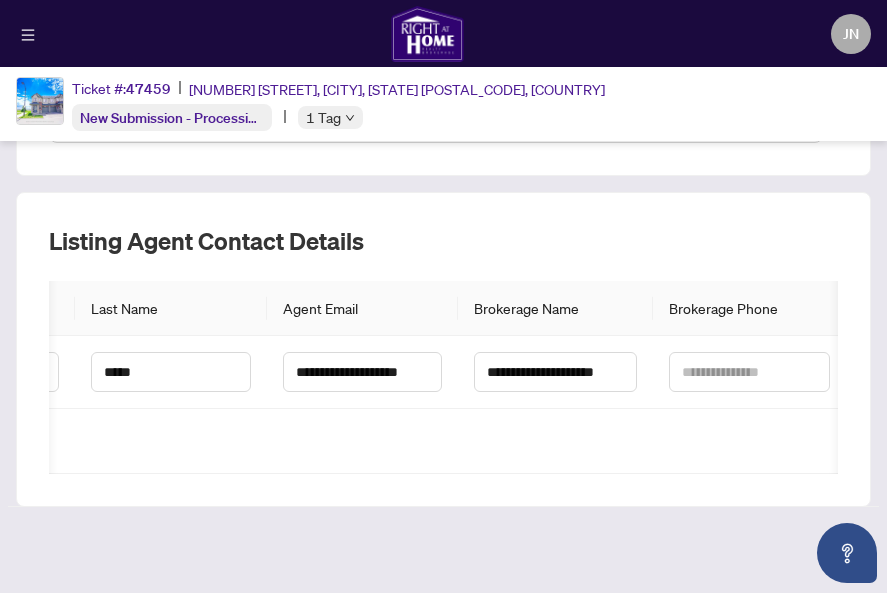 scroll, scrollTop: 0, scrollLeft: 238, axis: horizontal 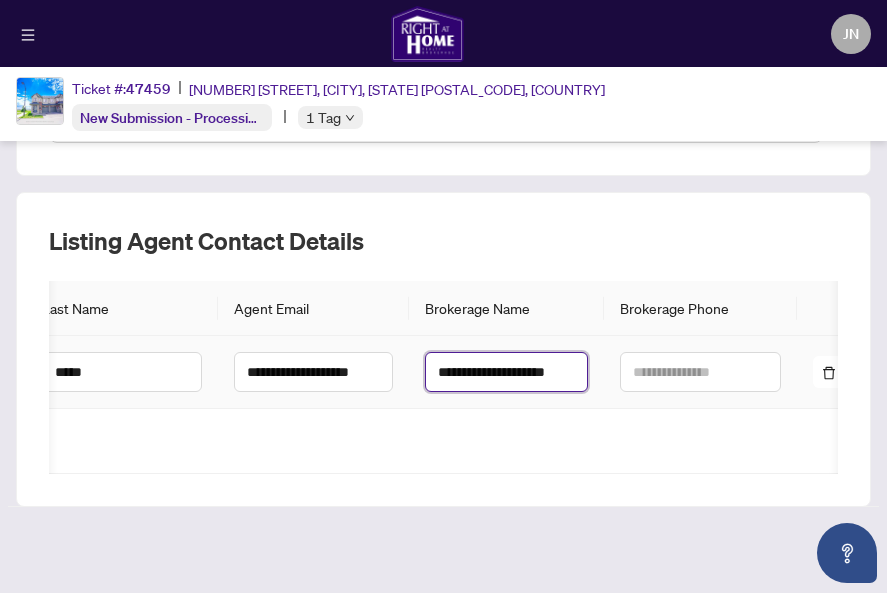 click on "**********" at bounding box center [506, 372] 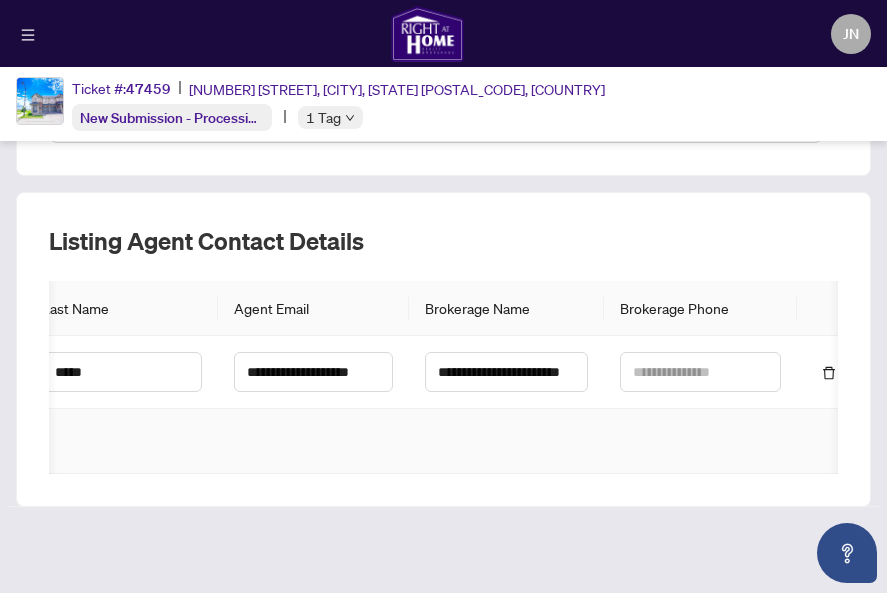 scroll, scrollTop: 0, scrollLeft: 0, axis: both 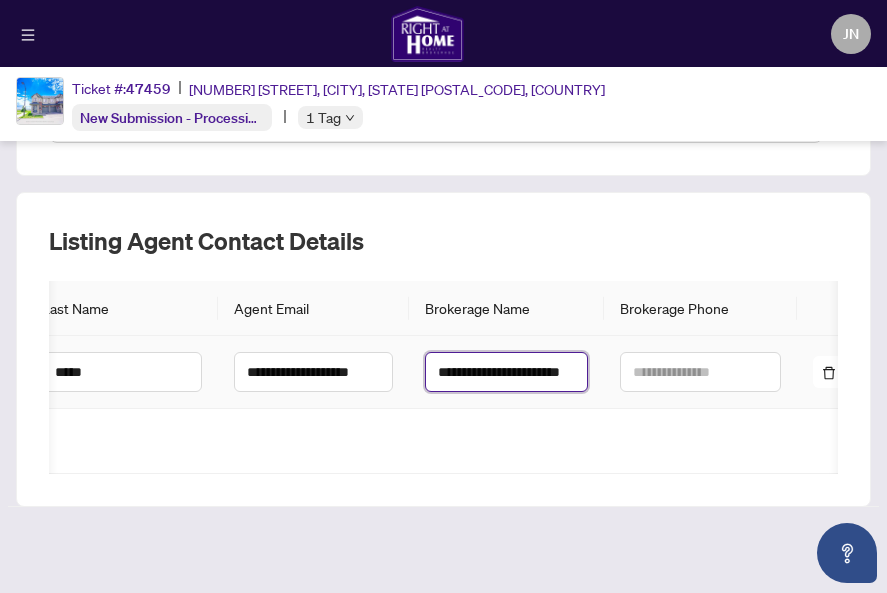 click on "**********" at bounding box center (506, 372) 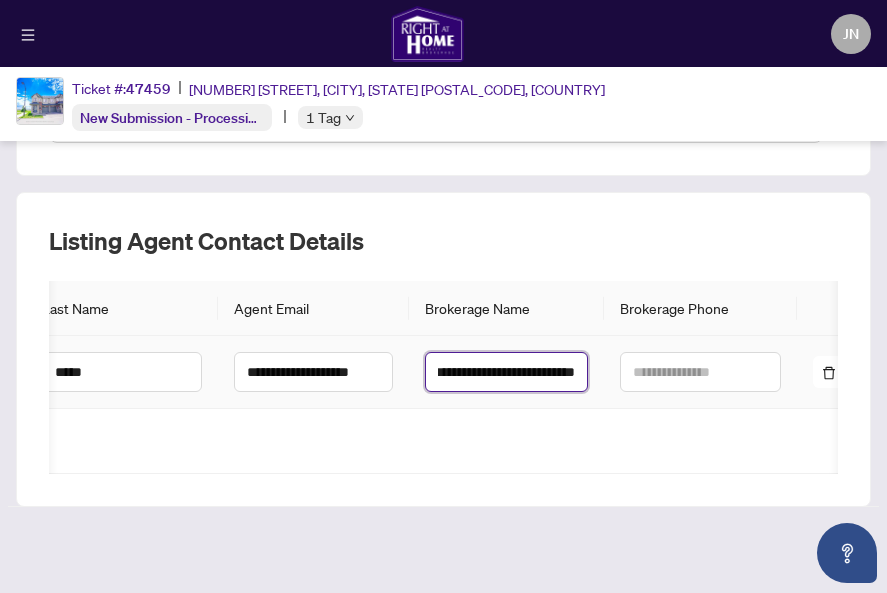 scroll, scrollTop: 0, scrollLeft: 47, axis: horizontal 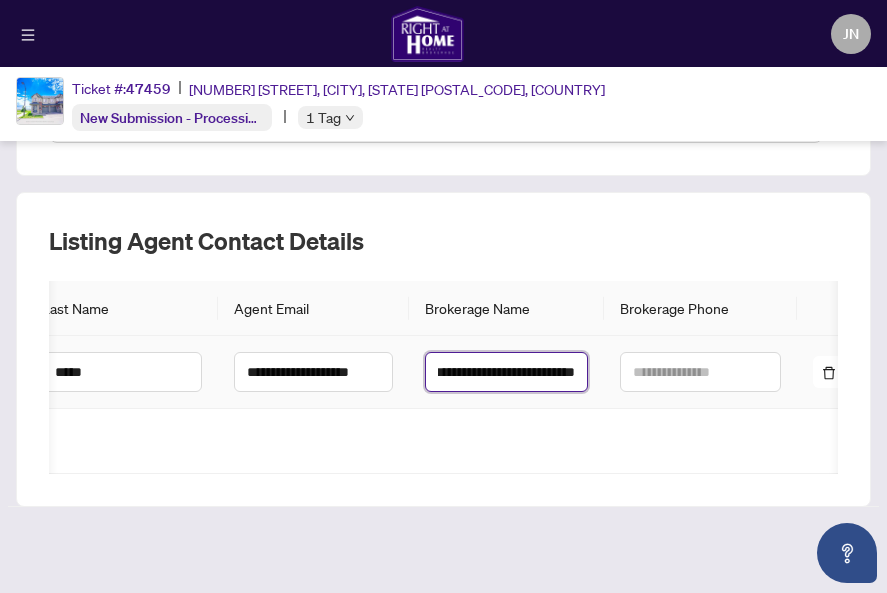type on "**********" 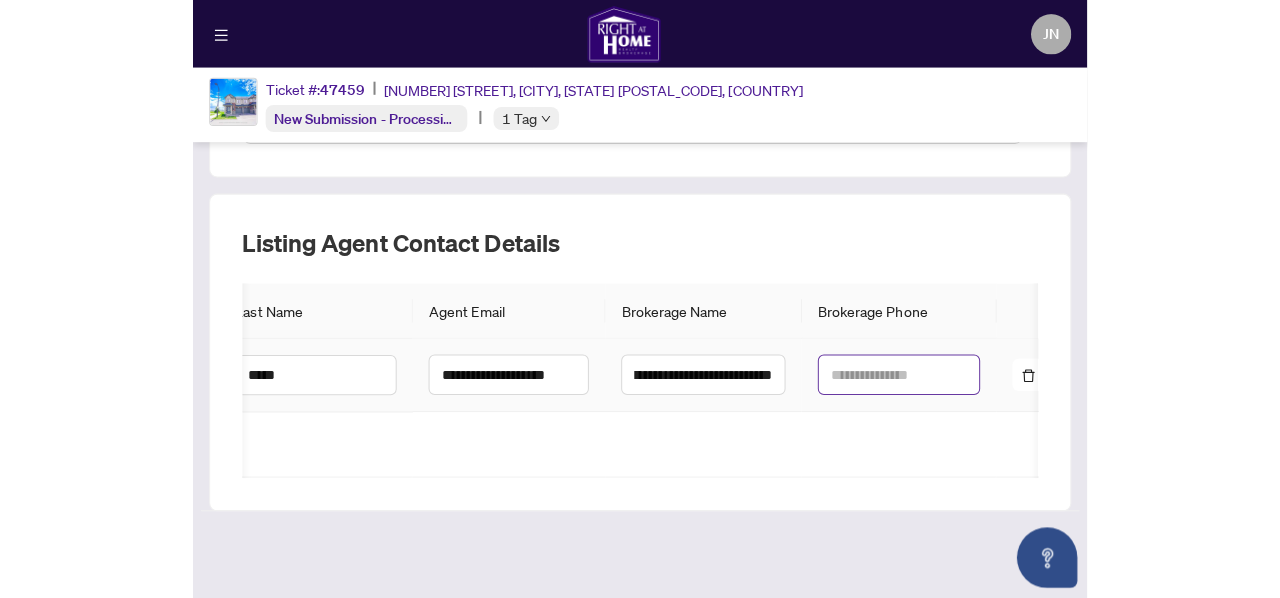 scroll, scrollTop: 0, scrollLeft: 0, axis: both 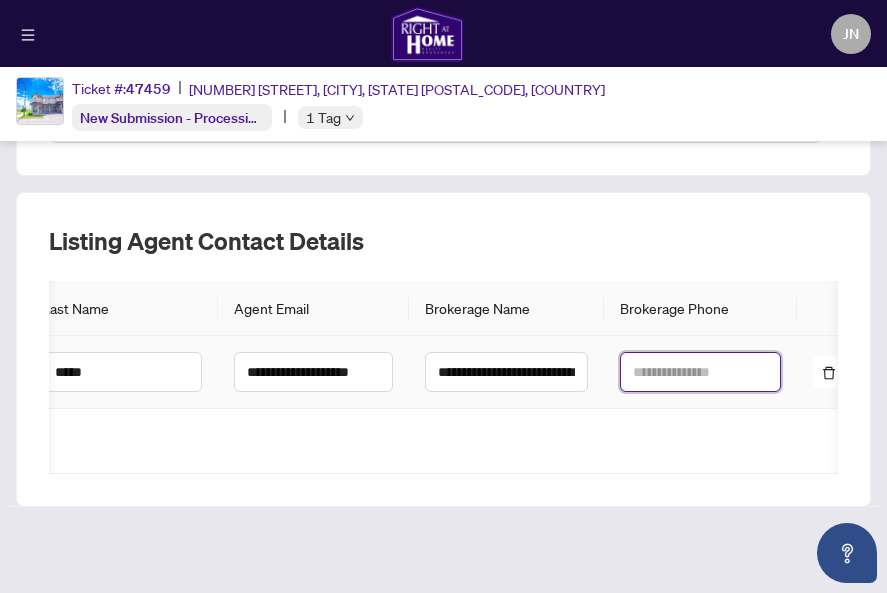 click at bounding box center [700, 372] 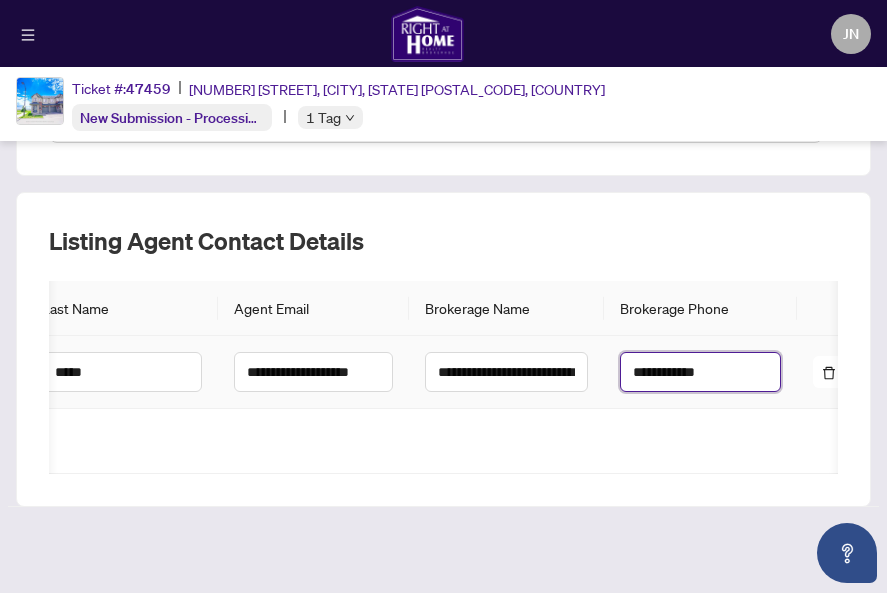 type on "**********" 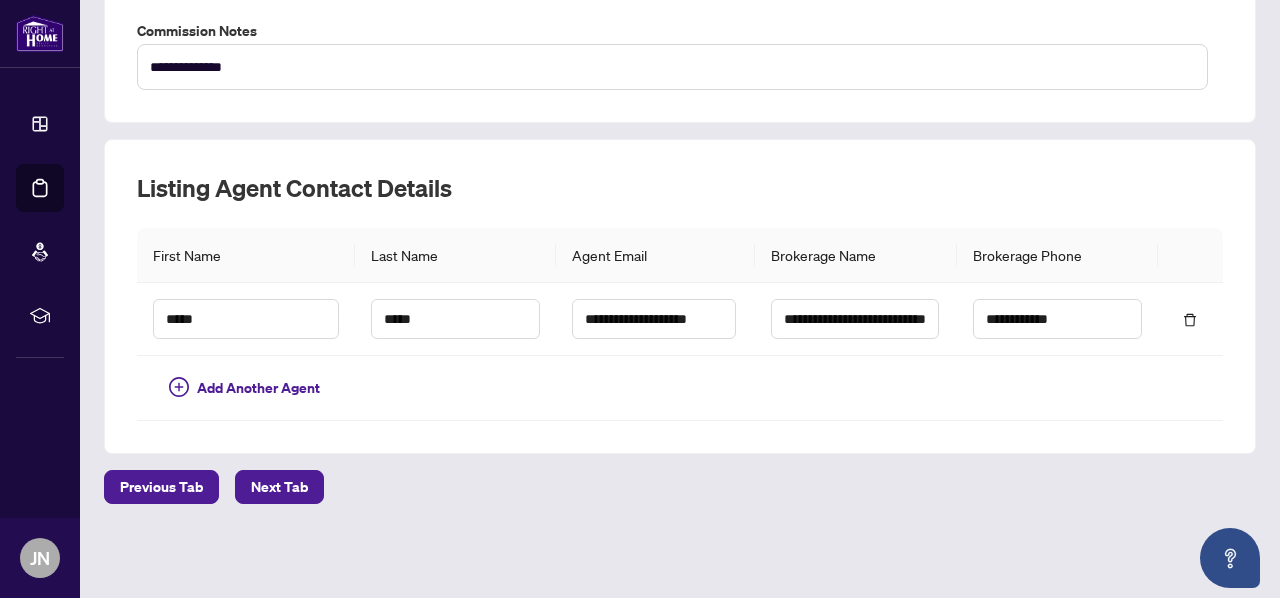 scroll, scrollTop: 0, scrollLeft: 0, axis: both 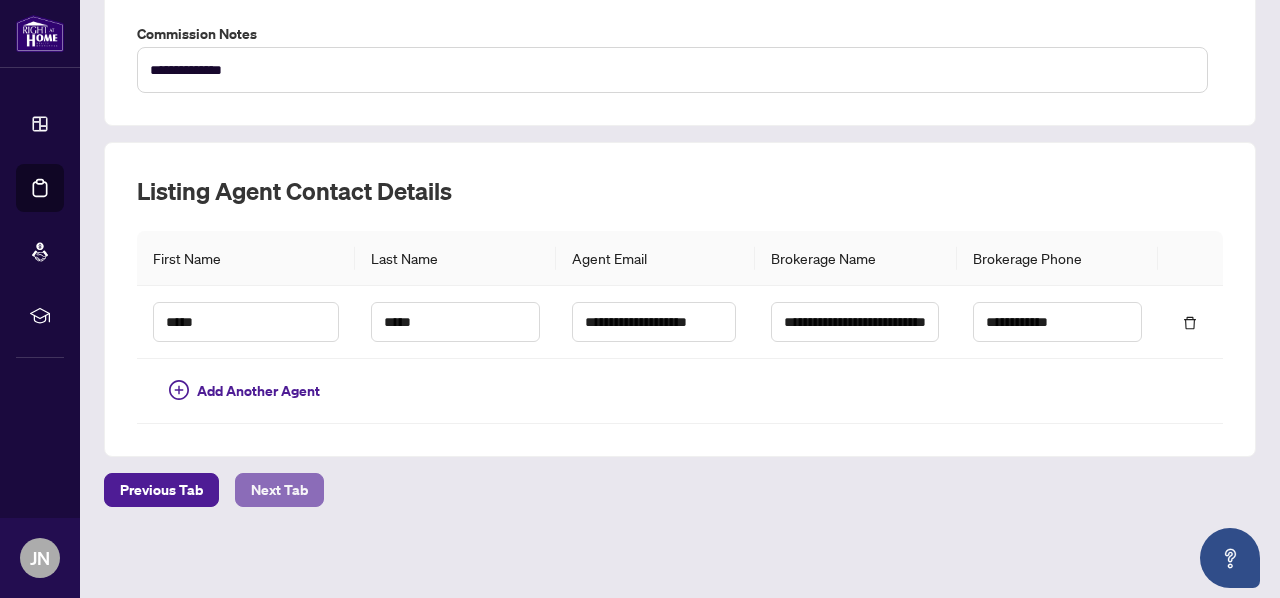 click on "Next Tab" at bounding box center (279, 490) 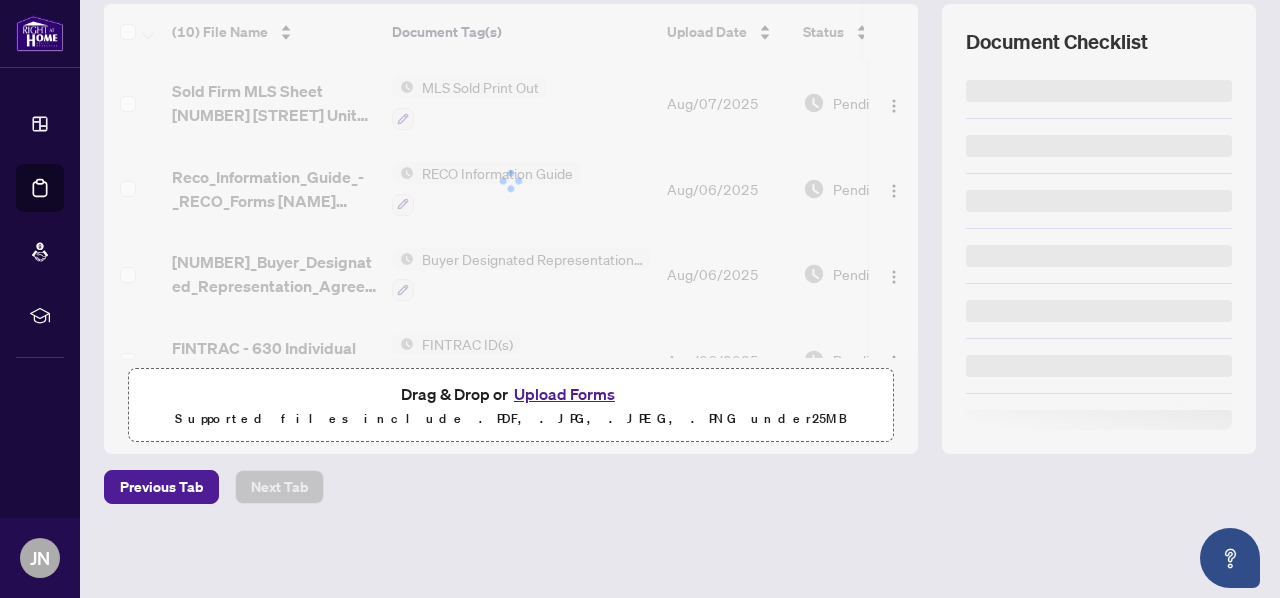 scroll, scrollTop: 0, scrollLeft: 0, axis: both 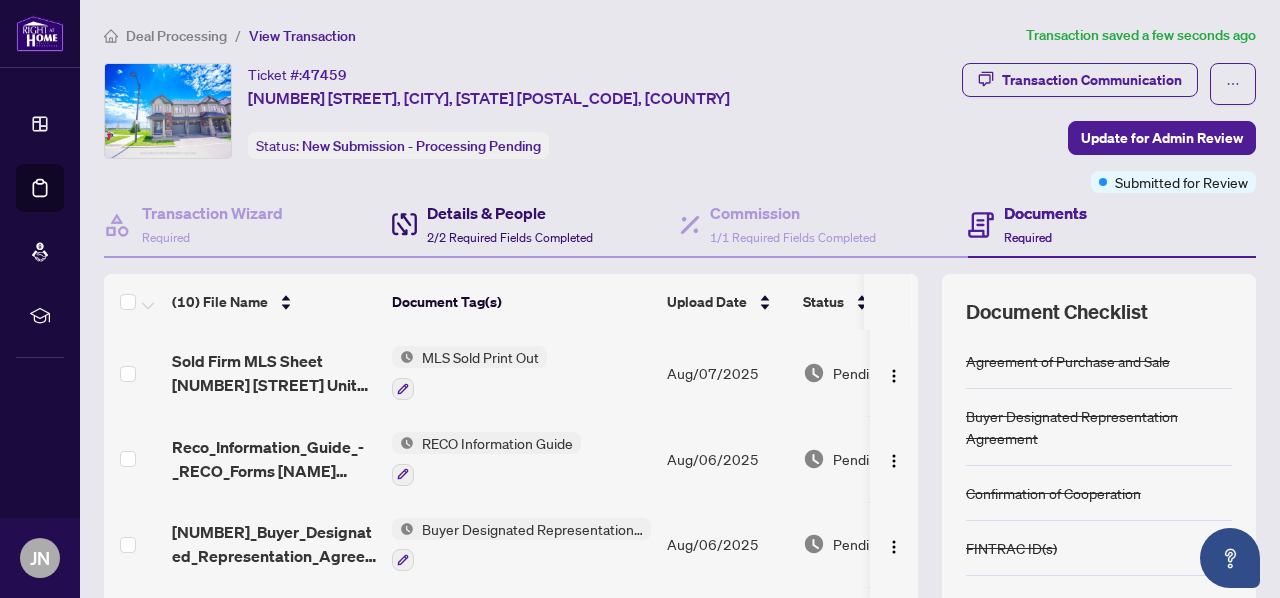 click on "Details & People" at bounding box center (510, 213) 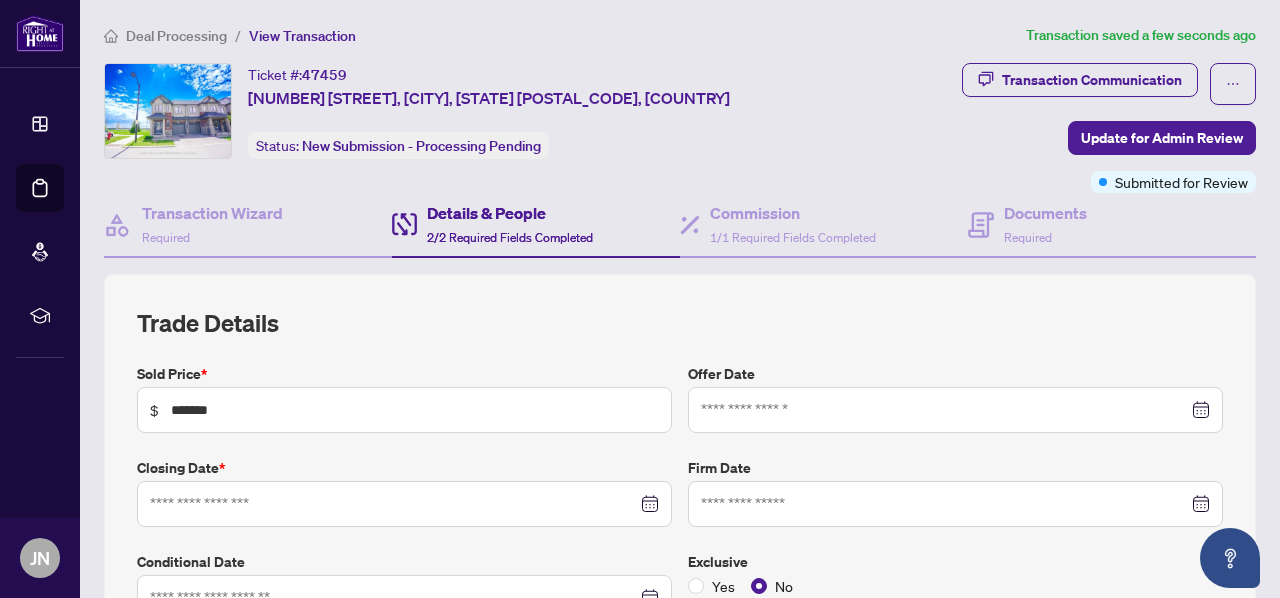 type on "**********" 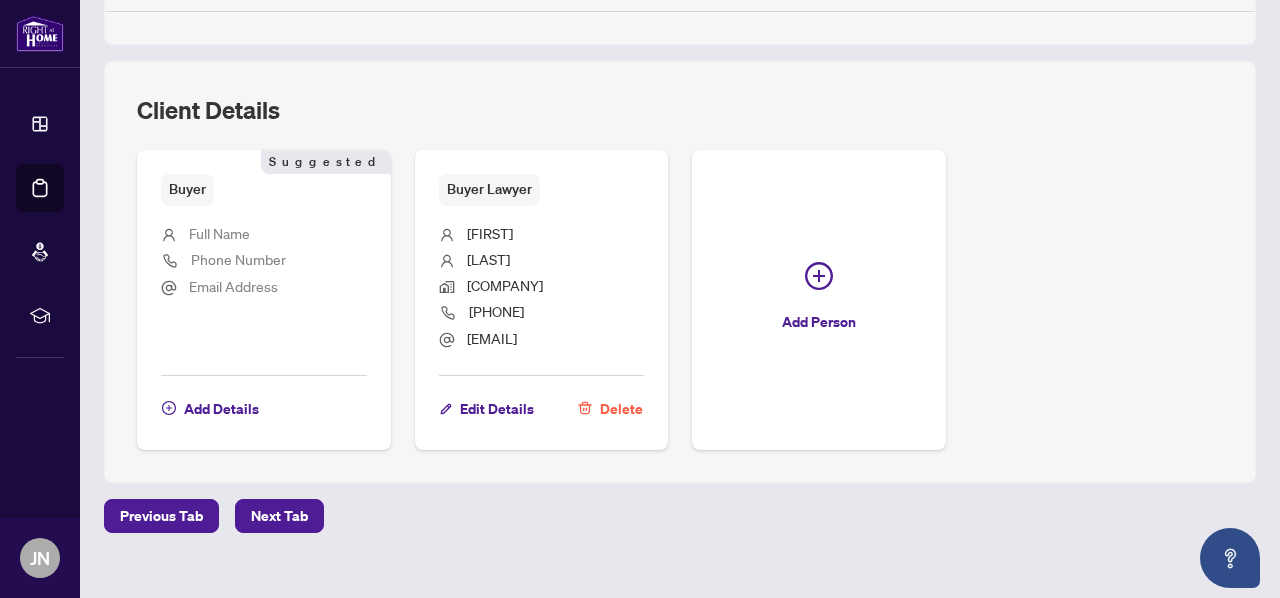 scroll, scrollTop: 1148, scrollLeft: 0, axis: vertical 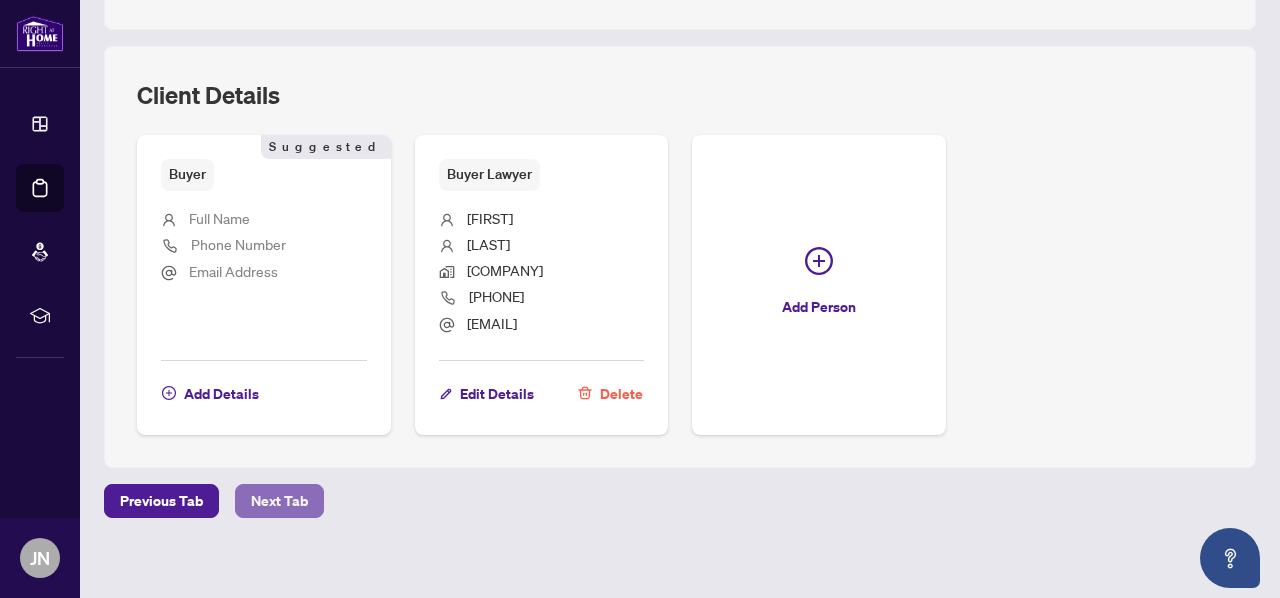 click on "Next Tab" at bounding box center (279, 501) 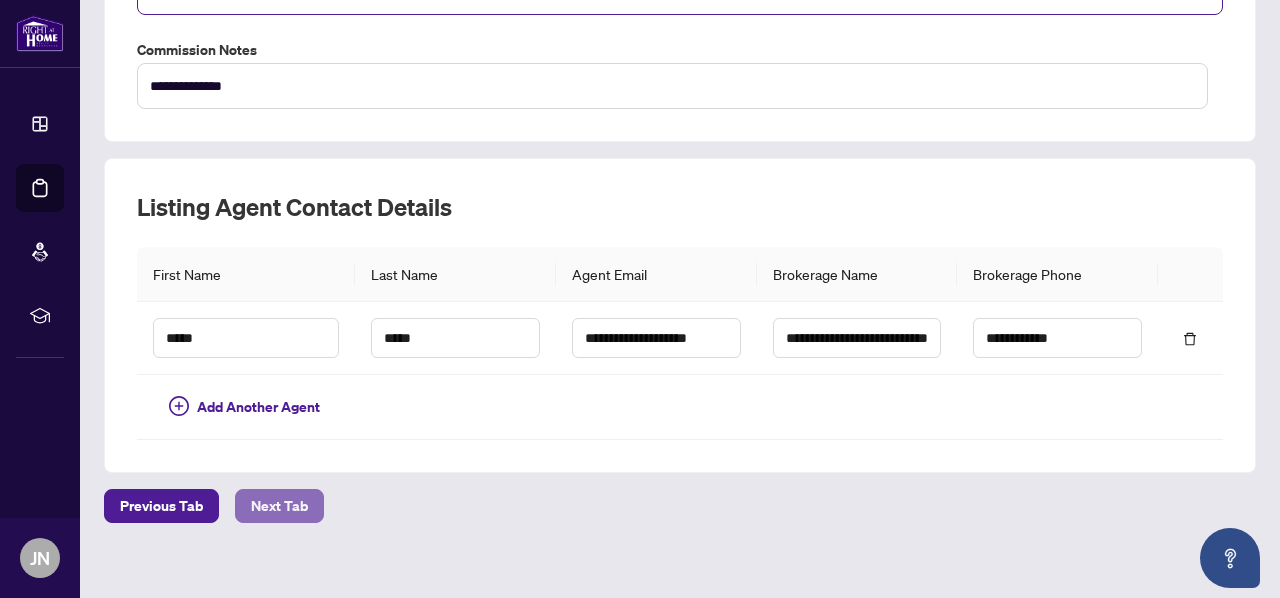 scroll, scrollTop: 486, scrollLeft: 0, axis: vertical 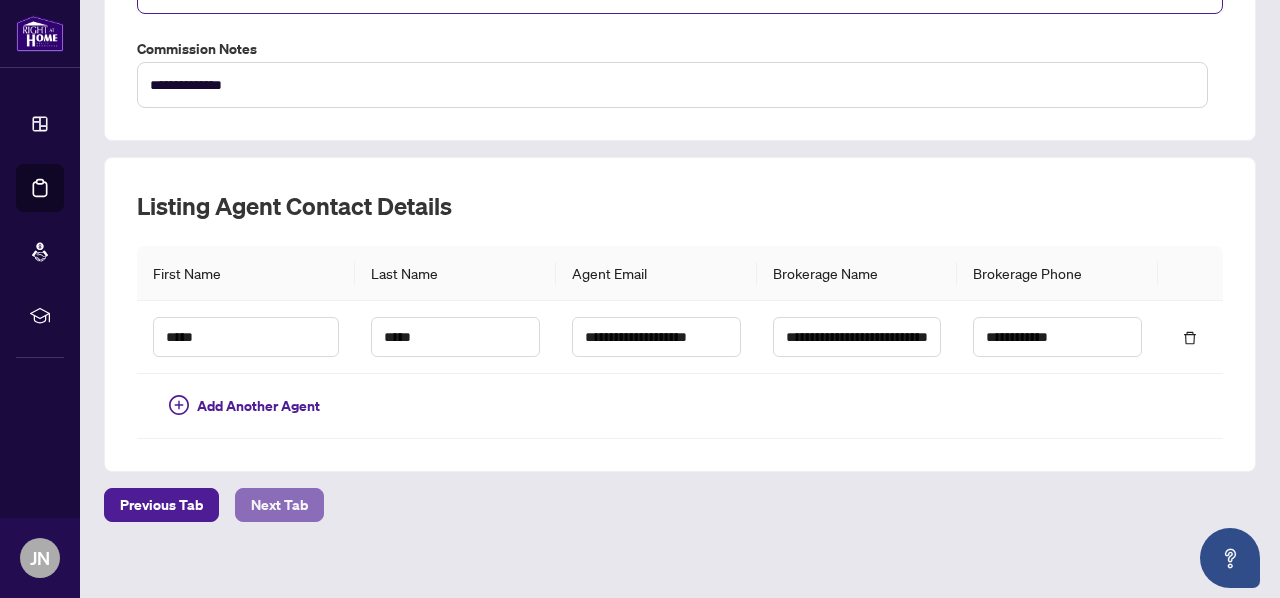 click on "Next Tab" at bounding box center (279, 505) 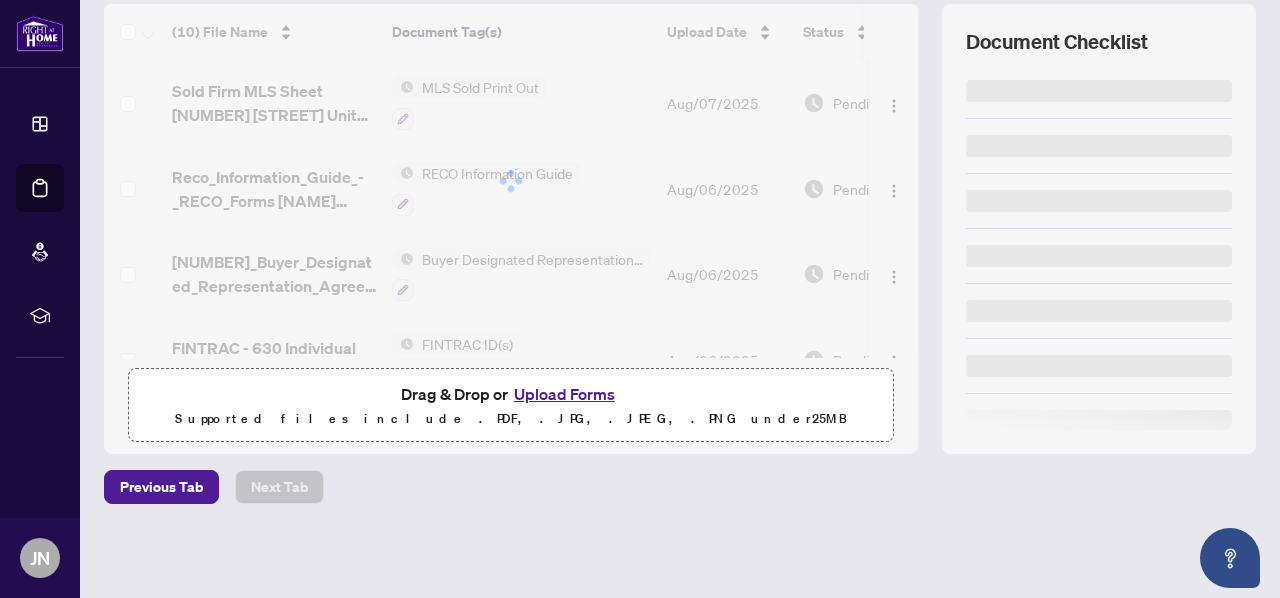 scroll, scrollTop: 0, scrollLeft: 0, axis: both 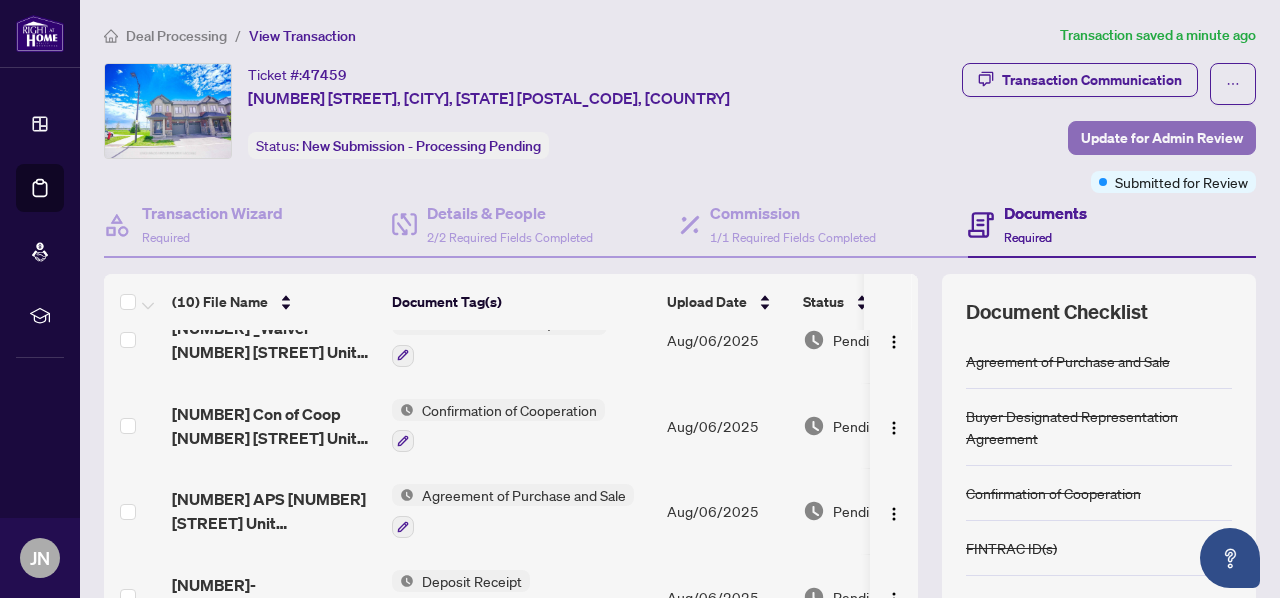 click on "Update for Admin Review" at bounding box center (1162, 138) 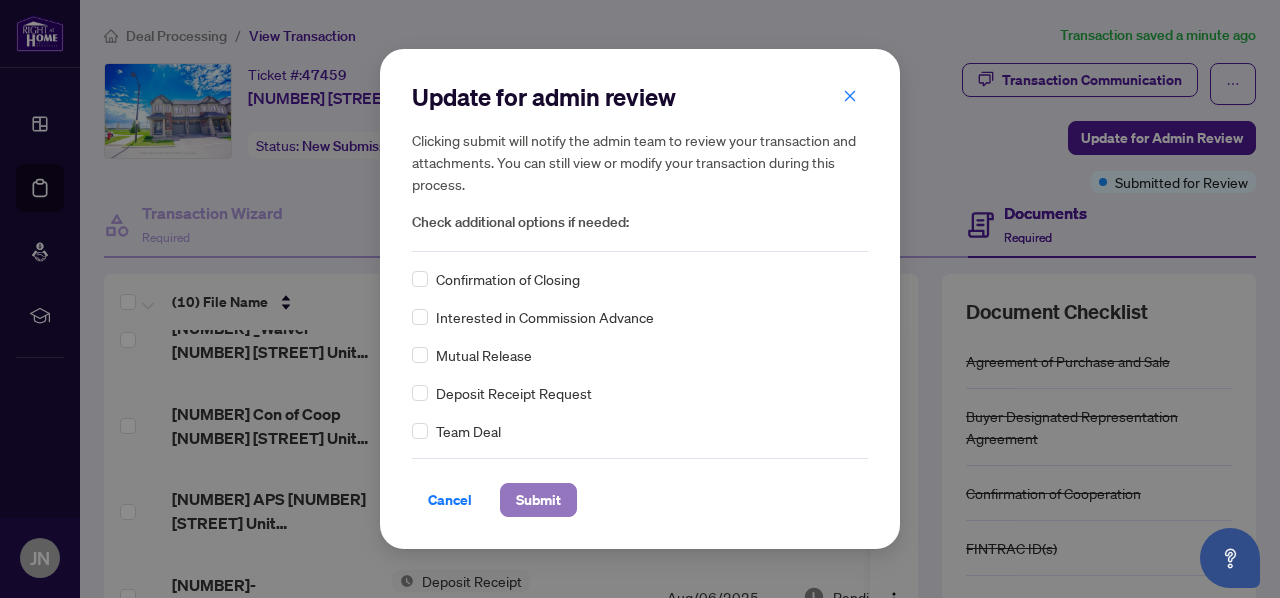 click on "Submit" at bounding box center (538, 500) 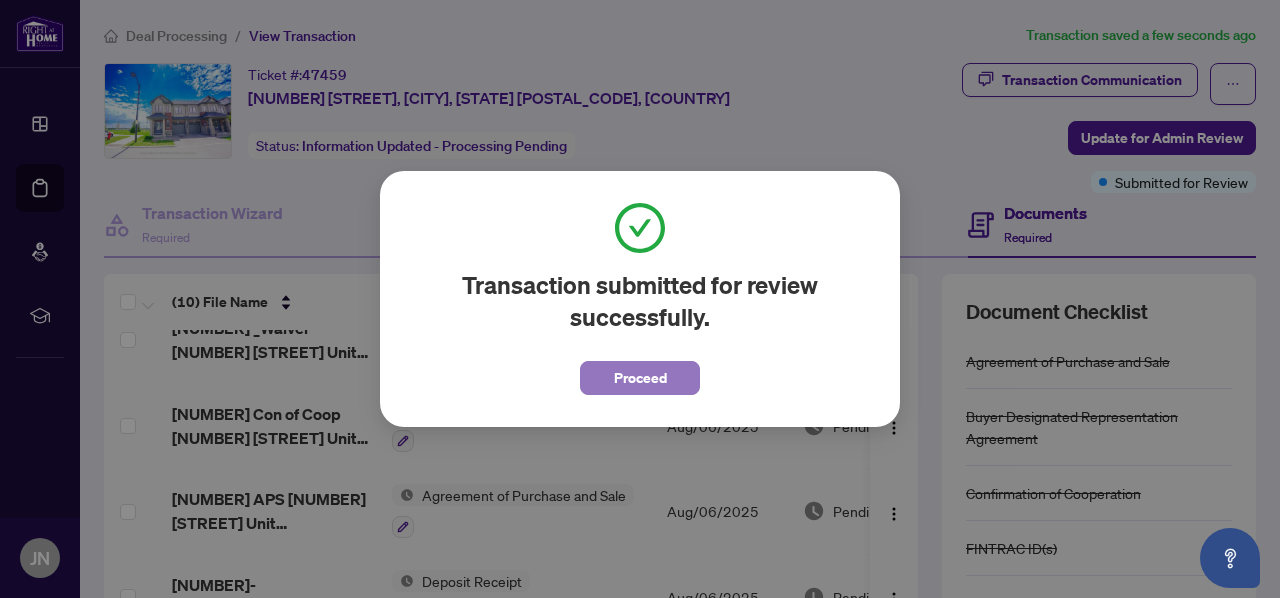 click on "Proceed" at bounding box center [640, 378] 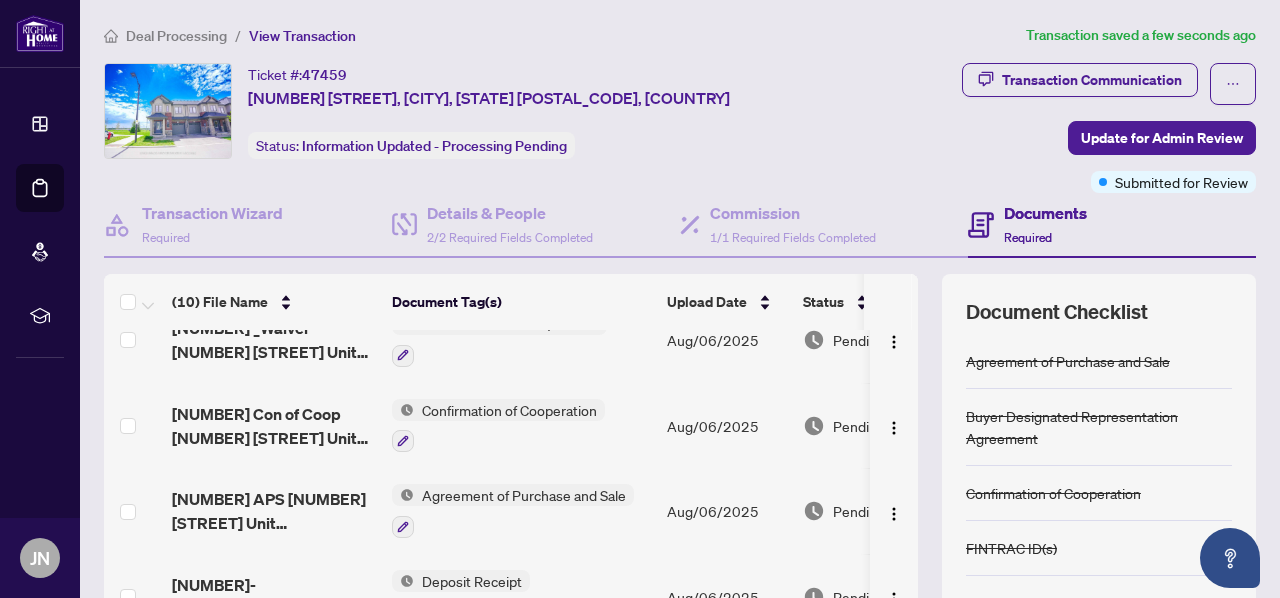 scroll, scrollTop: 556, scrollLeft: 0, axis: vertical 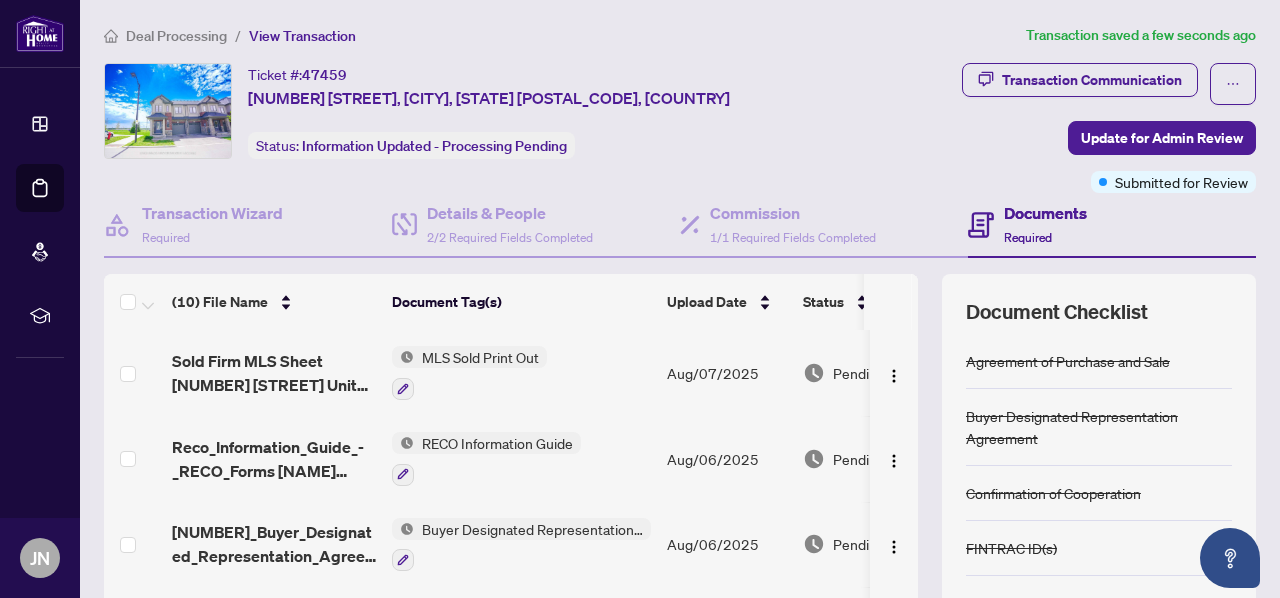 click on "Deal Processing" at bounding box center [176, 36] 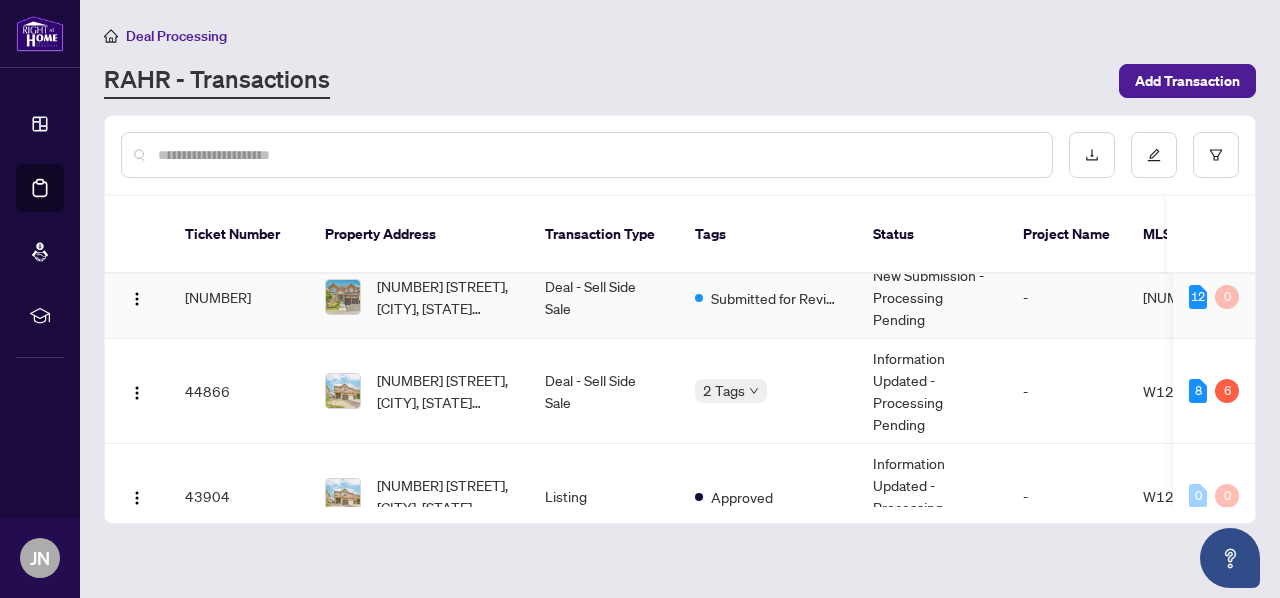 scroll, scrollTop: 124, scrollLeft: 0, axis: vertical 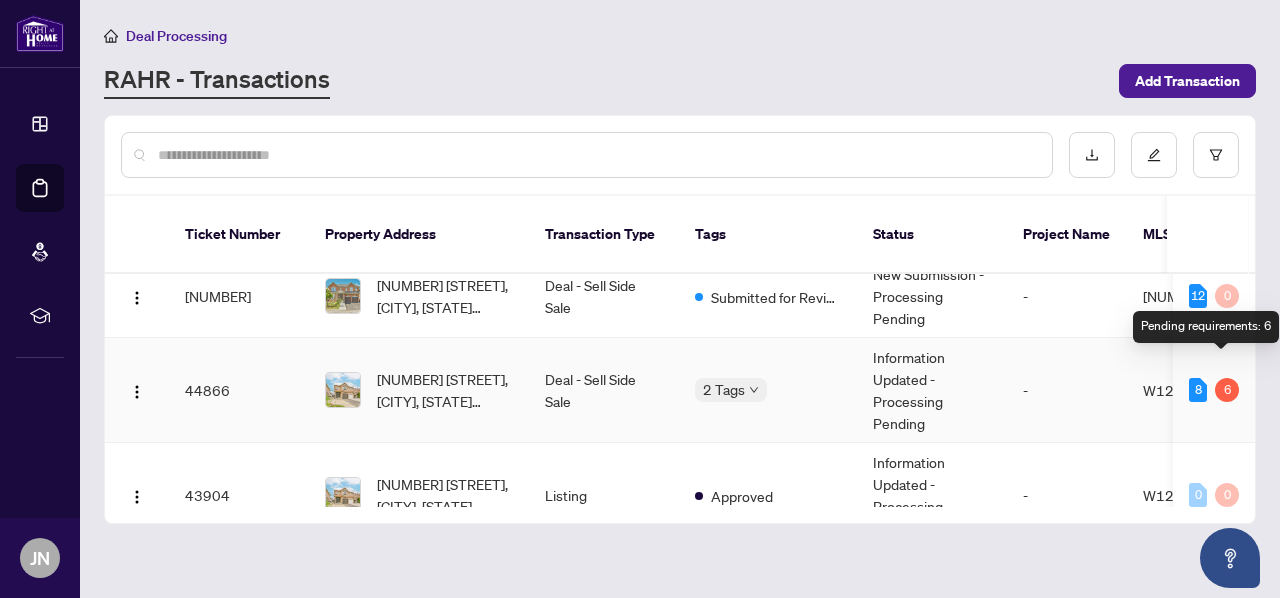 click on "6" at bounding box center (1227, 390) 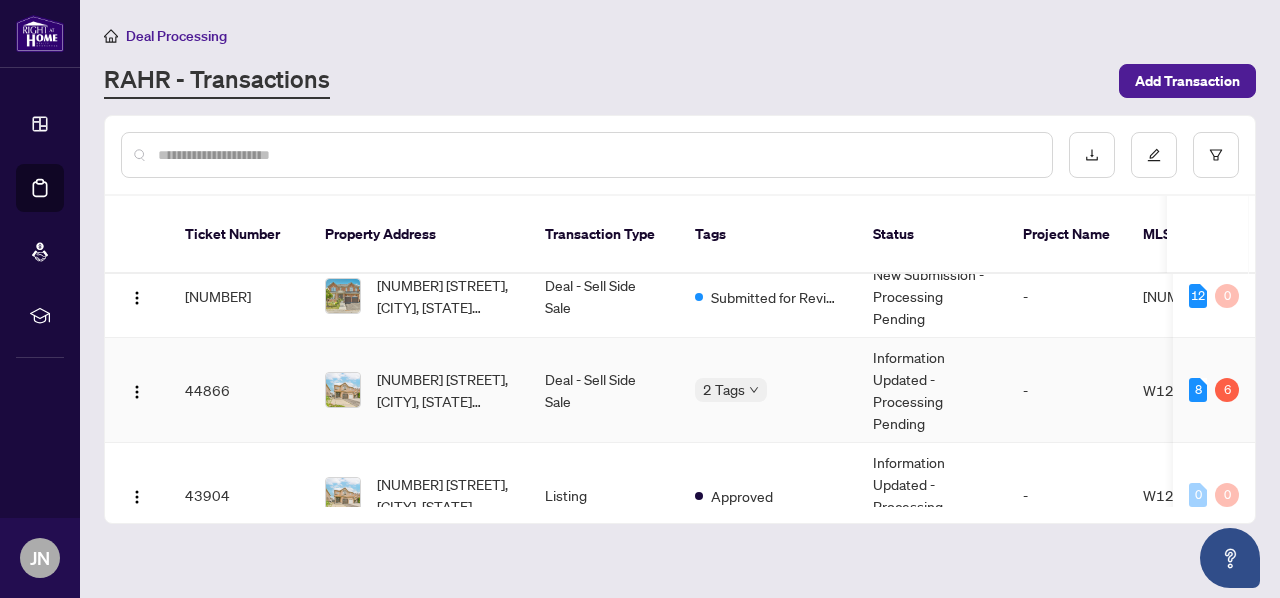 click on "Information Updated - Processing Pending" at bounding box center (932, 390) 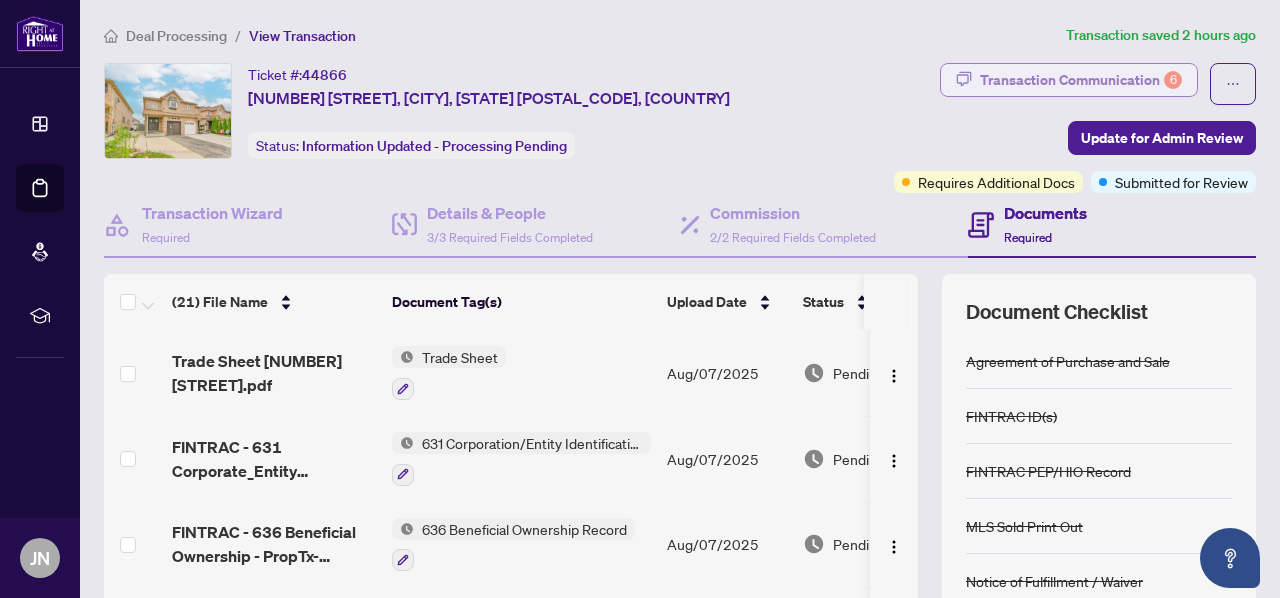click on "Transaction Communication 6" at bounding box center [1081, 80] 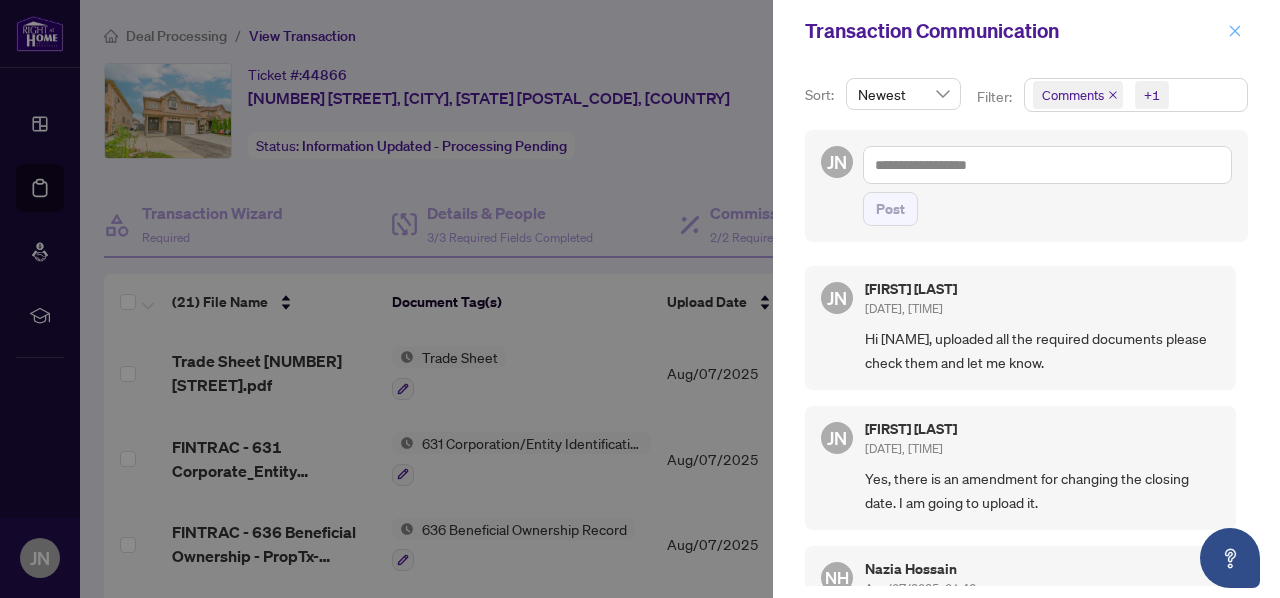 click 